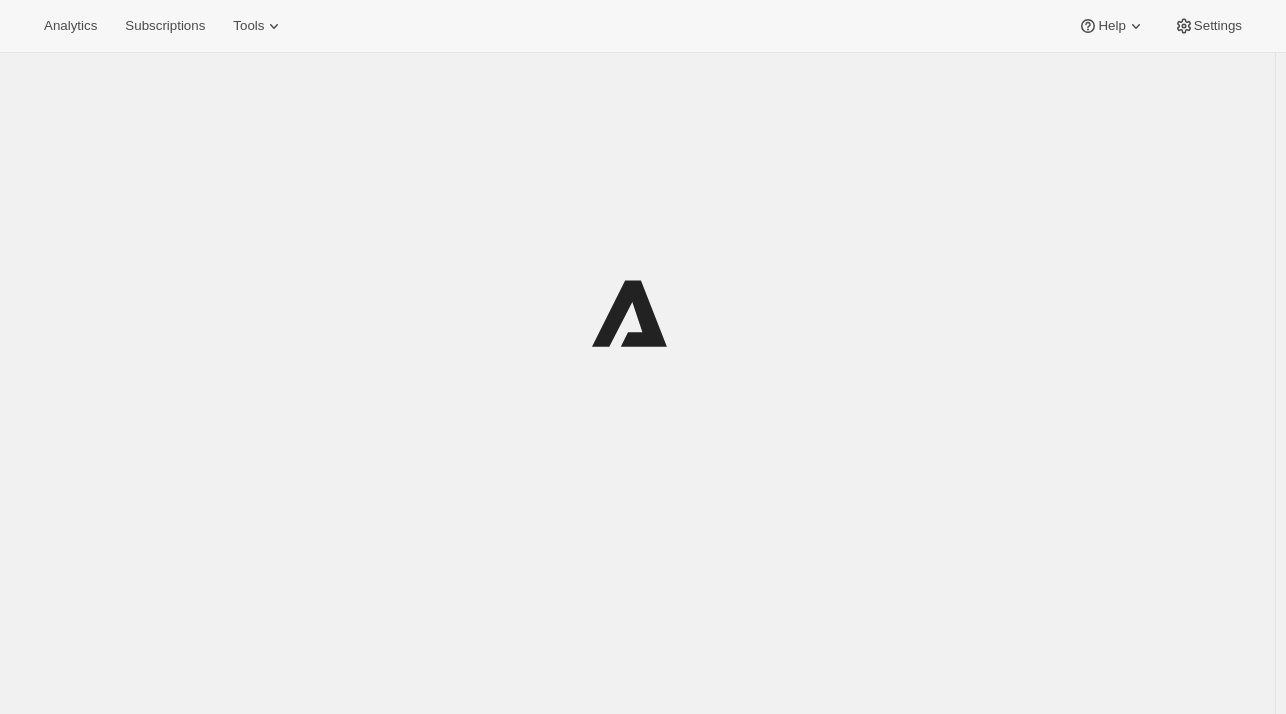 scroll, scrollTop: 0, scrollLeft: 0, axis: both 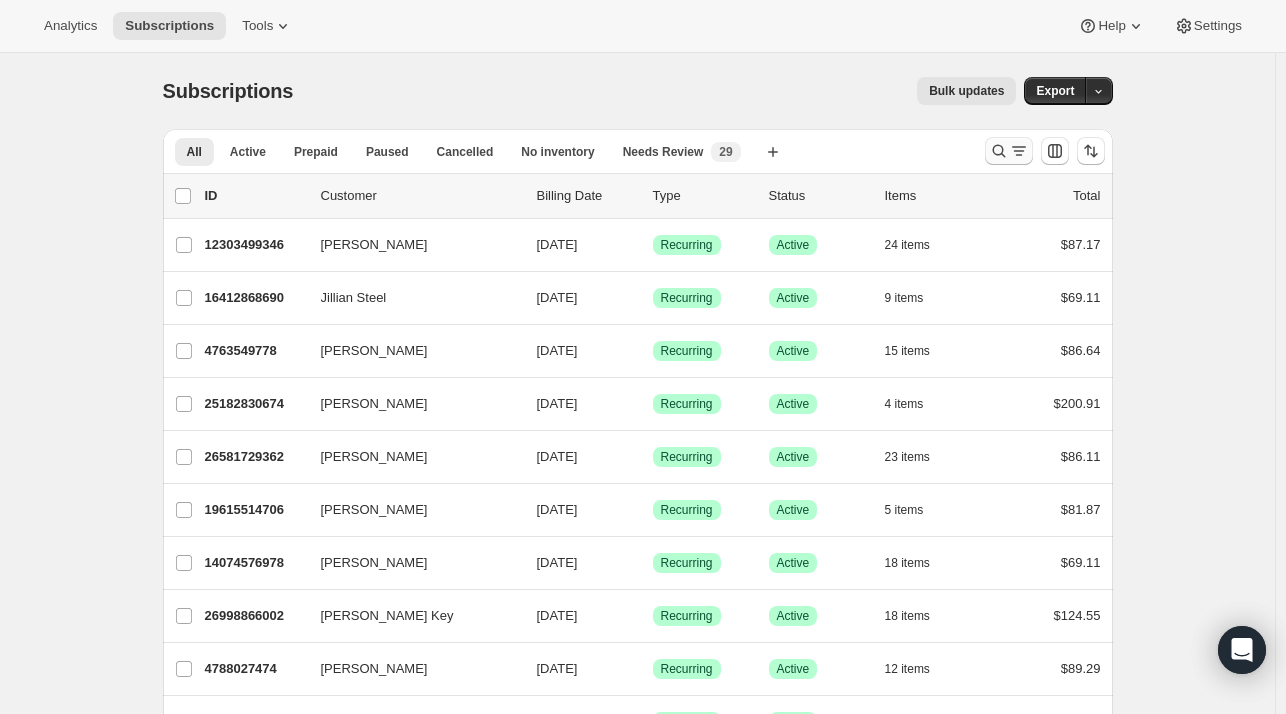 click 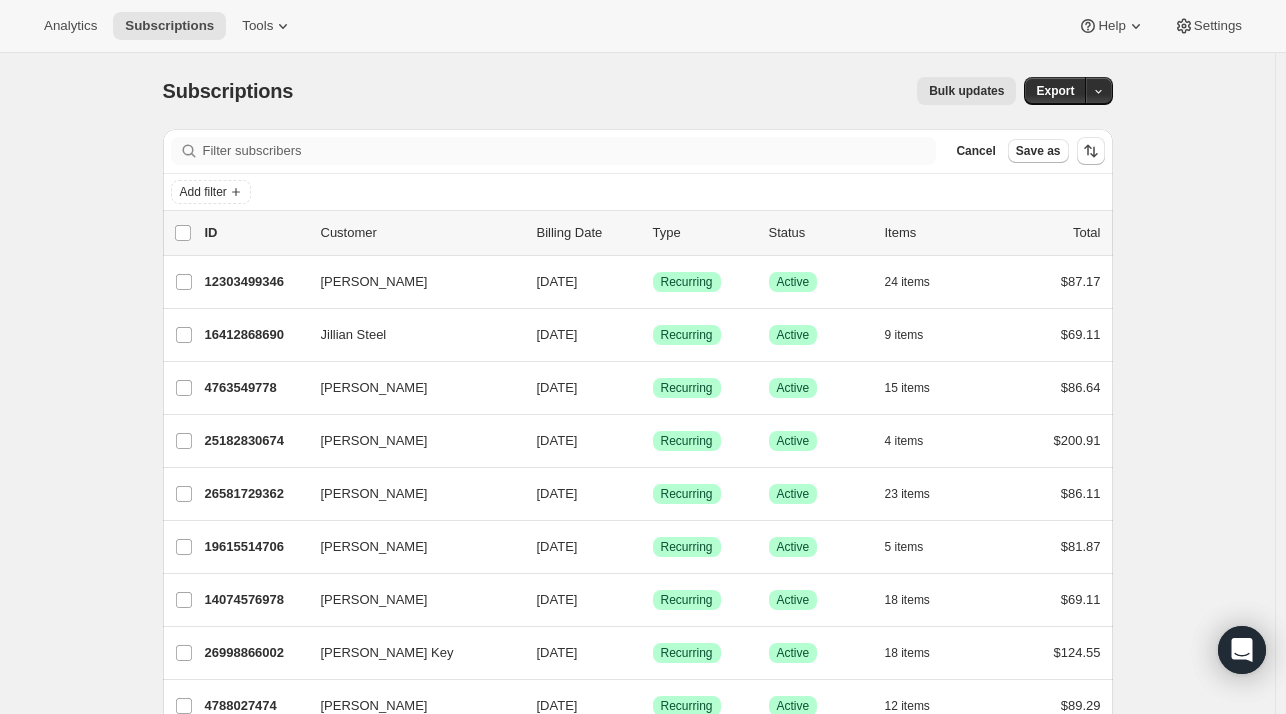 drag, startPoint x: 372, startPoint y: 157, endPoint x: 248, endPoint y: 138, distance: 125.4472 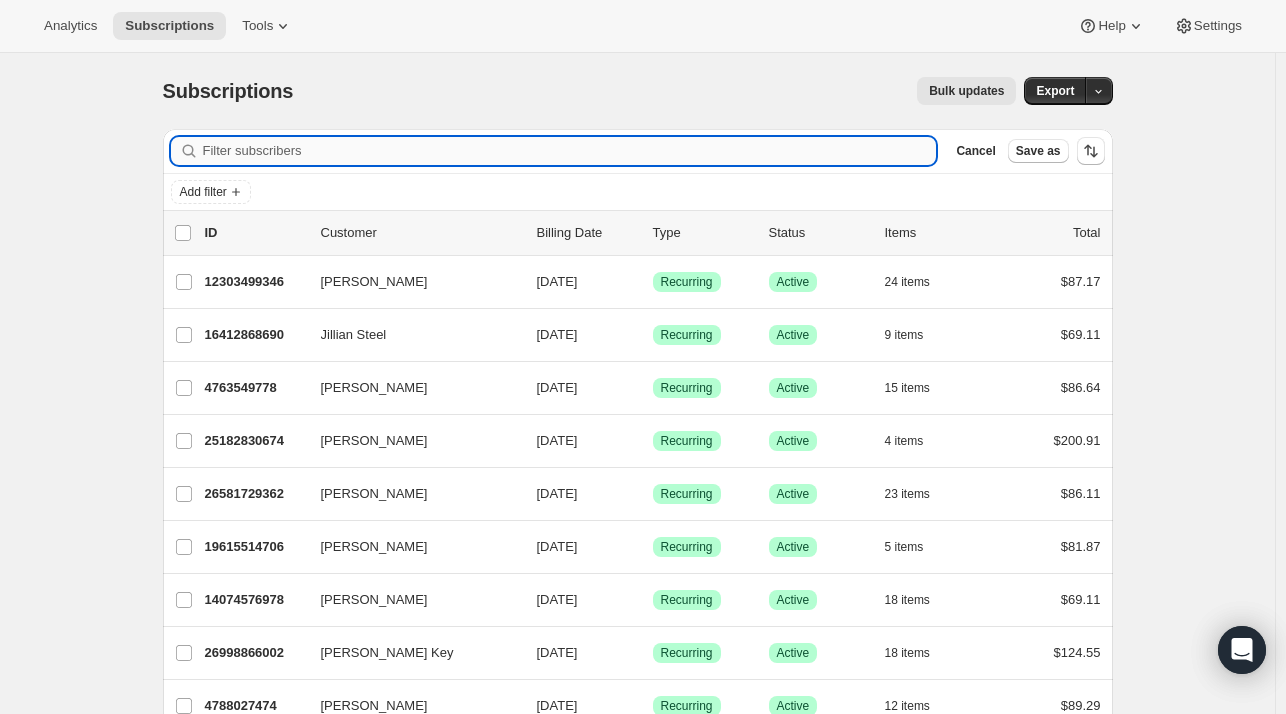 click on "Filter subscribers" at bounding box center [570, 151] 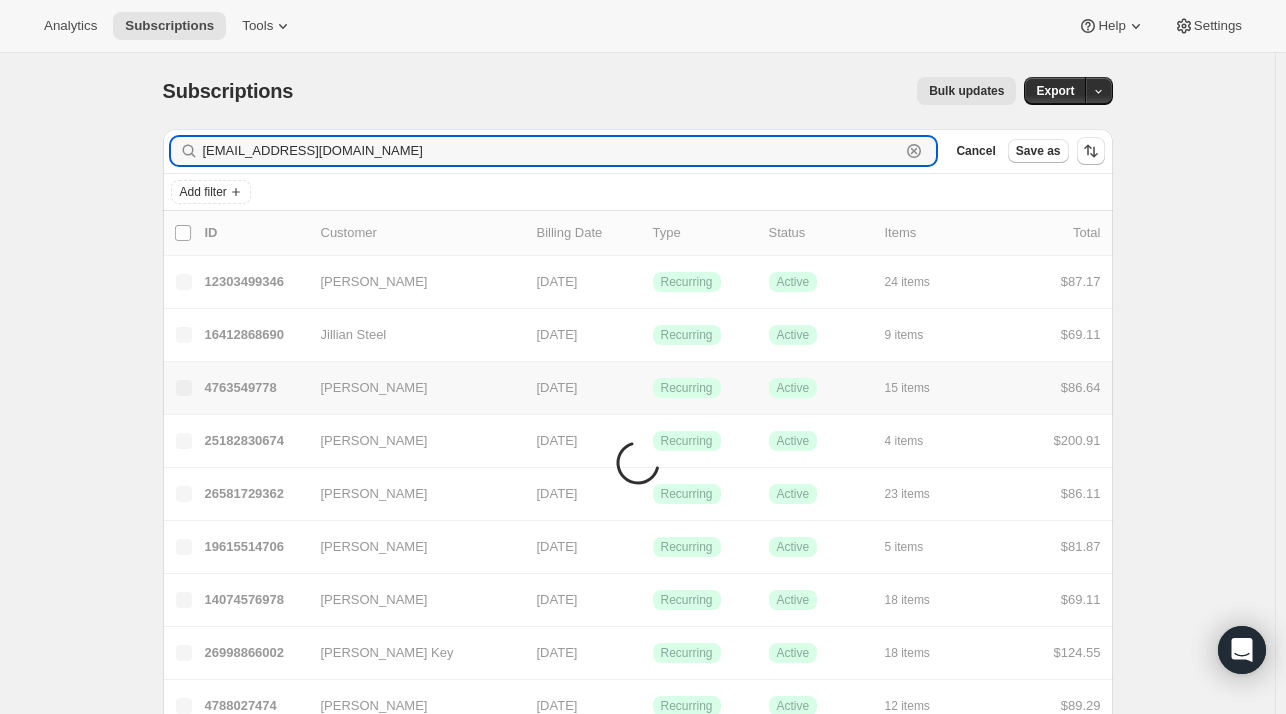 type on "[EMAIL_ADDRESS][DOMAIN_NAME]" 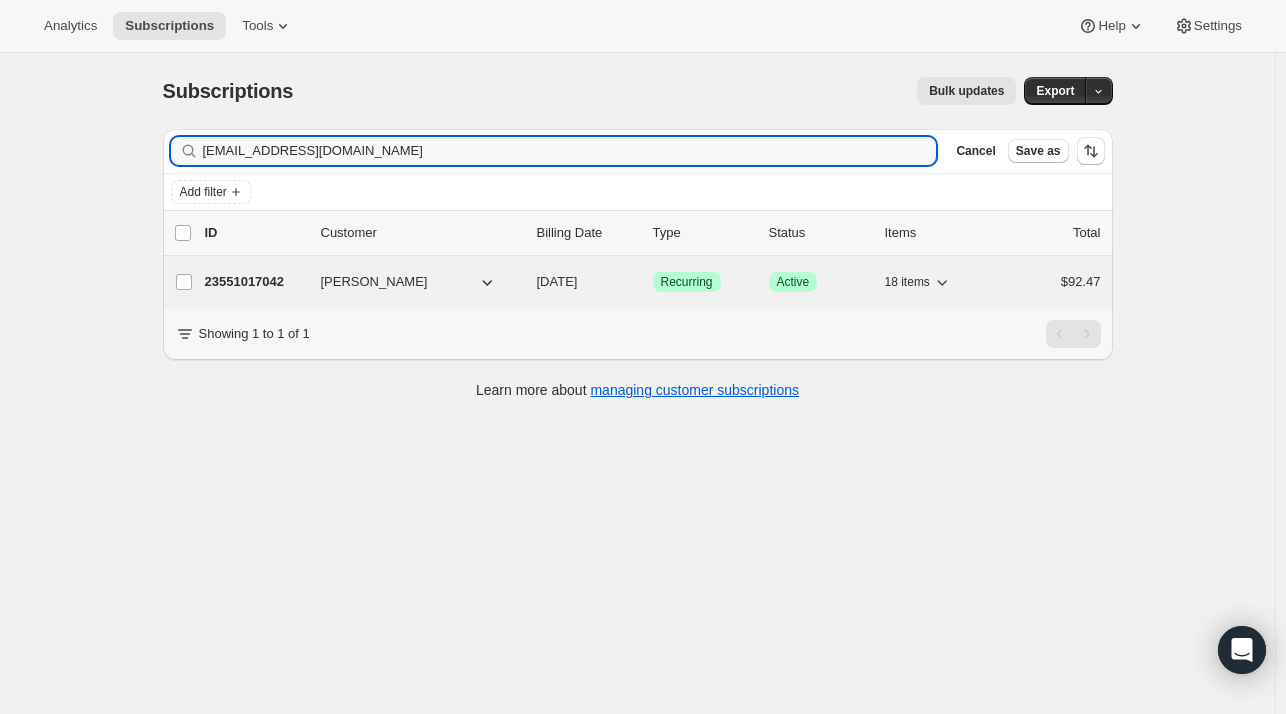 click on "23551017042" at bounding box center [255, 282] 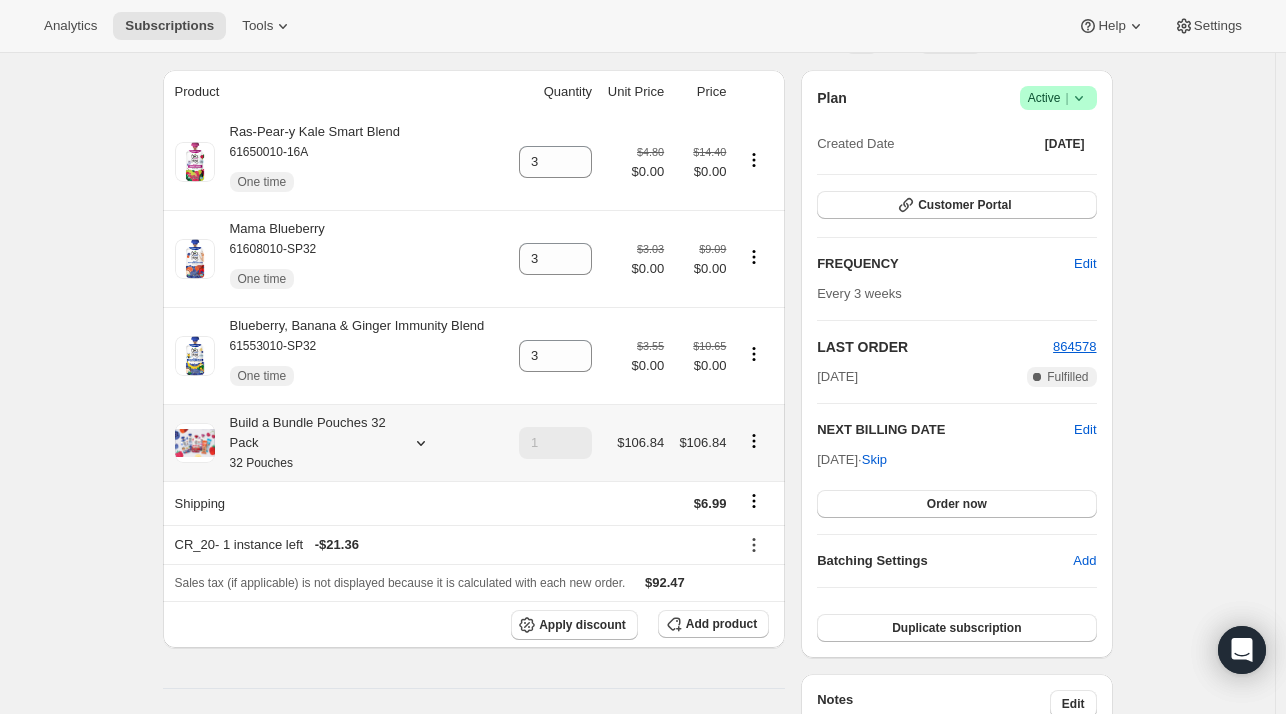 scroll, scrollTop: 200, scrollLeft: 0, axis: vertical 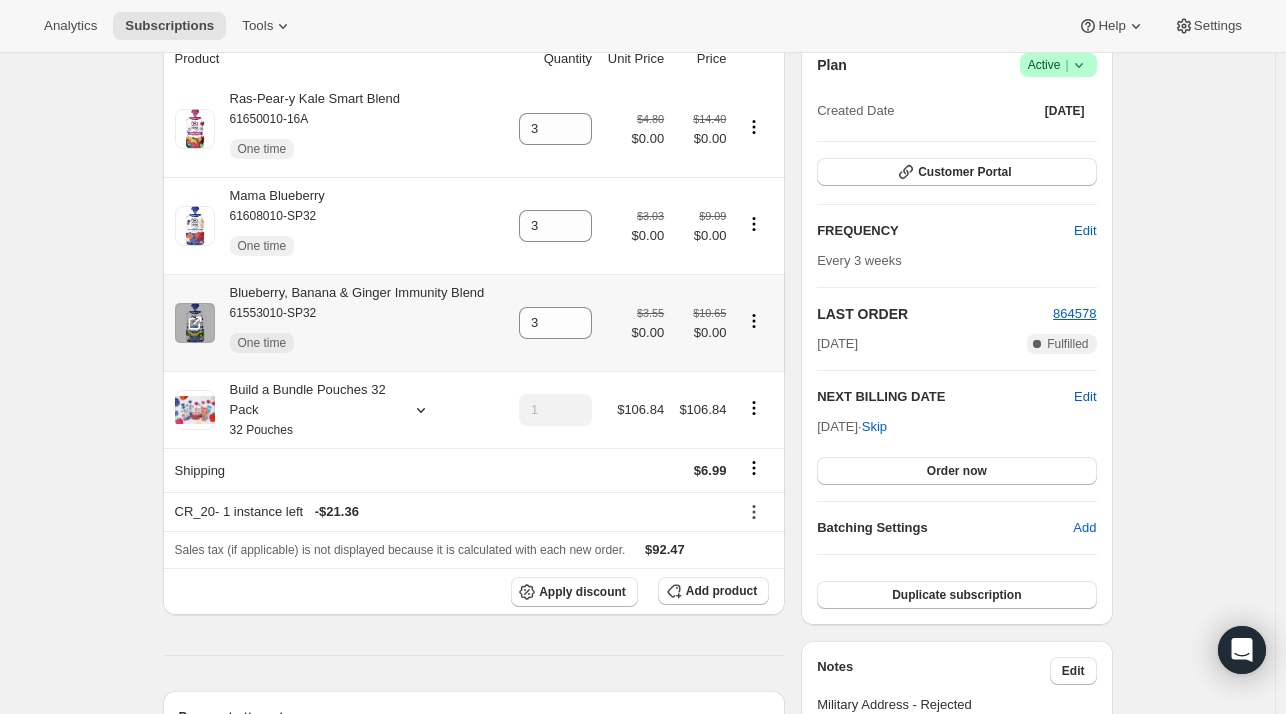 click 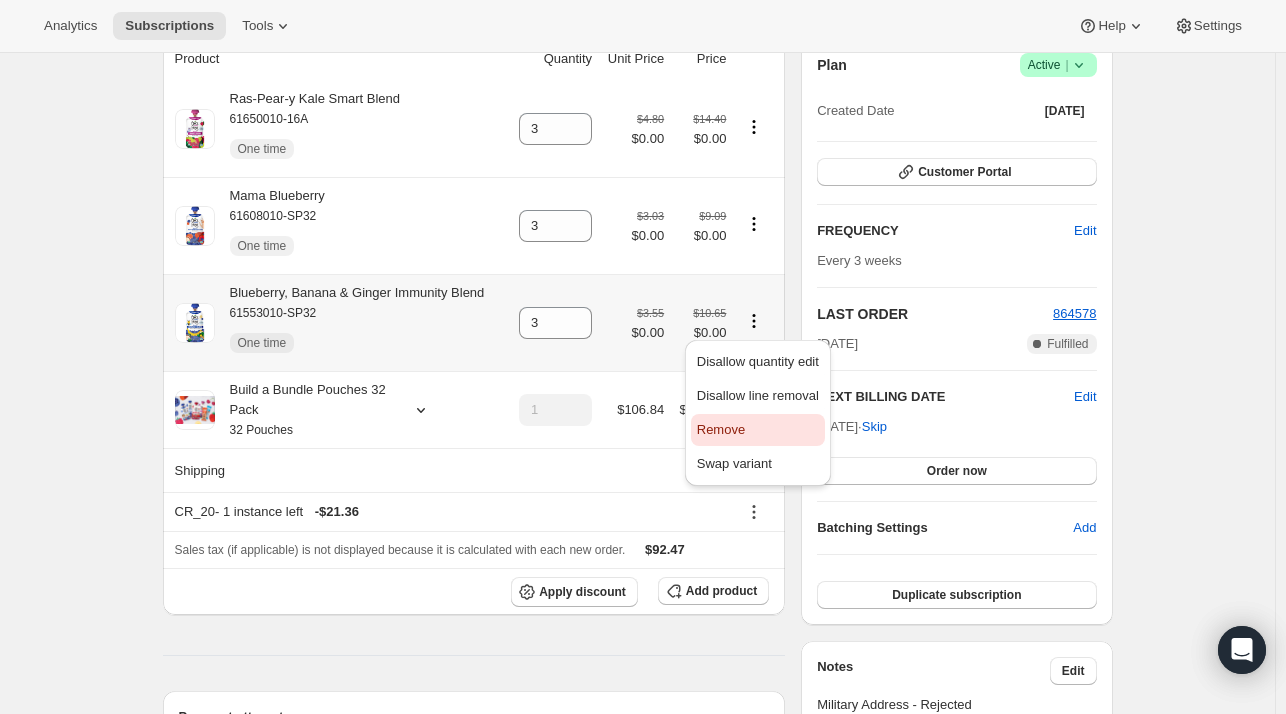 click on "Remove" at bounding box center (721, 429) 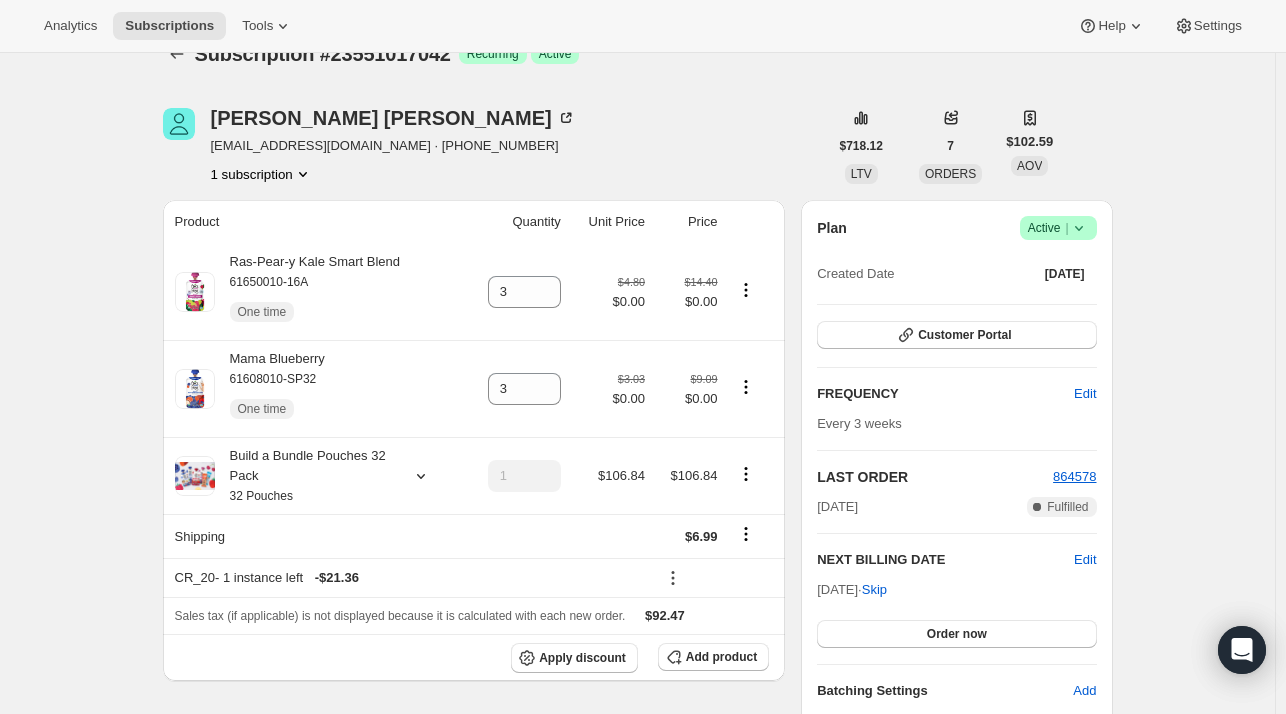 scroll, scrollTop: 100, scrollLeft: 0, axis: vertical 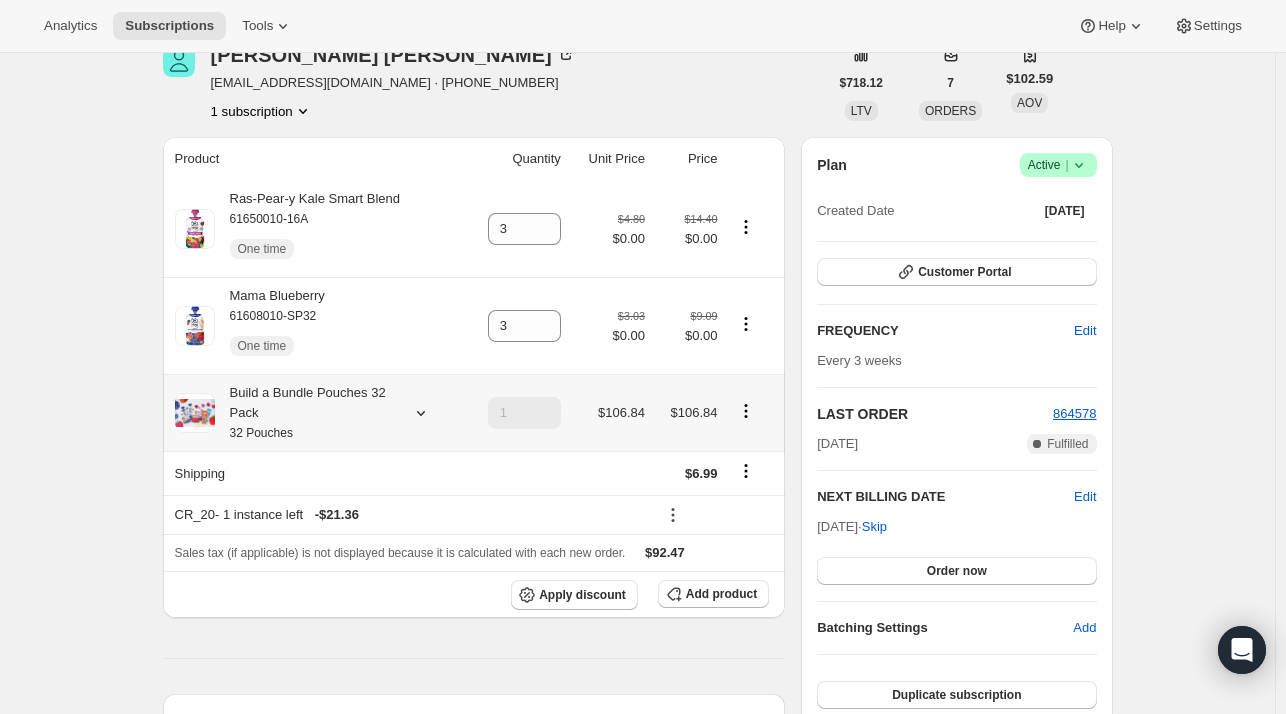 click 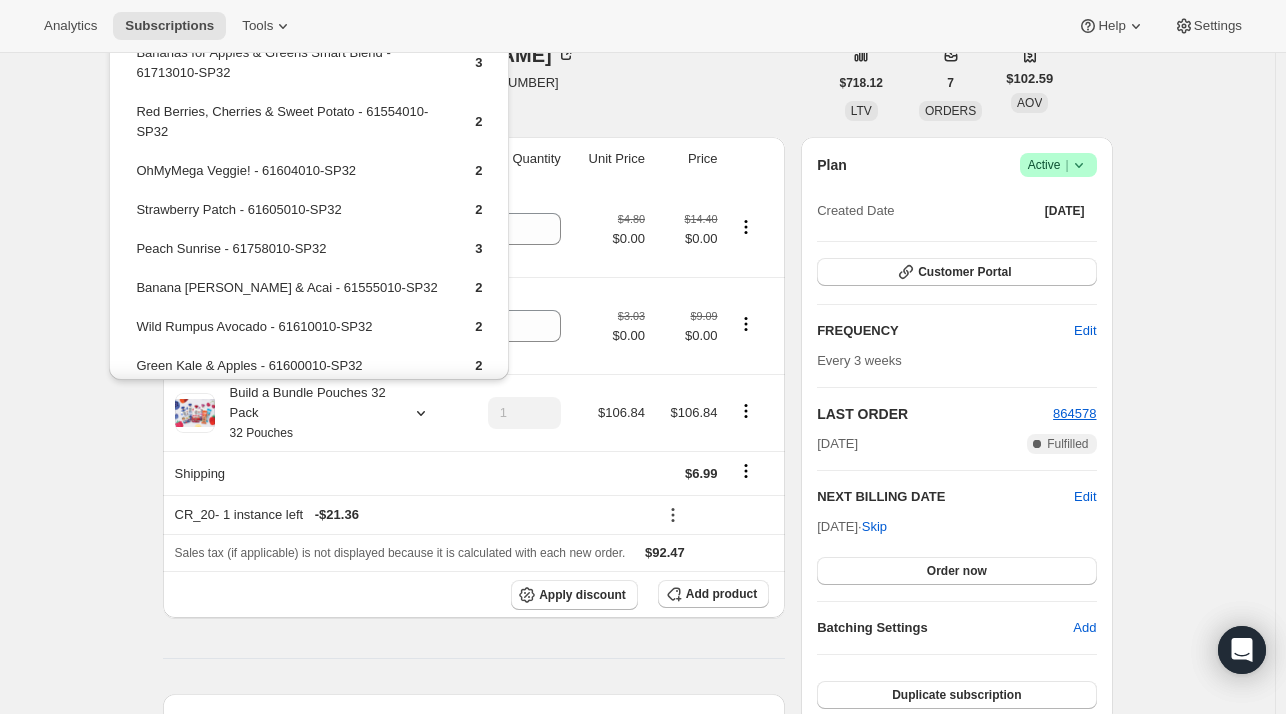 click on "Subscription #23551017042. This page is ready Subscription #23551017042 Success Recurring Success Active [PERSON_NAME] [EMAIL_ADDRESS][DOMAIN_NAME] · [PHONE_NUMBER] 1 subscription $718.12 LTV 7 ORDERS $102.59 AOV Product Quantity Unit Price Price Ras-Pear-y Kale Smart Blend 61650010-16A One time 3 $4.80 $0.00 $14.40 $0.00 Mama Blueberry 61608010-SP32 One time 3 $3.03 $0.00 $9.09 $0.00 Build a Bundle Pouches 32 Pack 32 Pouches 1 $106.84 $106.84 Shipping $6.99 CR_20  - 1 instance left   - $21.36 Sales tax (if applicable) is not displayed because it is calculated with each new order.   $92.47 Apply discount Add product Payment attempts Order Billing date Status Fulfillment 864578 [DATE]  ·  12:07 AM  Complete Paid  Complete Fulfilled 852086 [DATE]  ·  12:05 AM  Complete Paid  Complete Fulfilled 839031 [DATE]  ·  12:05 AM  Complete Paid  Complete Fulfilled Timeline [DATE] [PERSON_NAME] removed Blueberry, Banana & Ginger Immunity Blend - 61553010-SP32 via Admin.  01:30 PM .  01:06 PM ." at bounding box center [637, 1112] 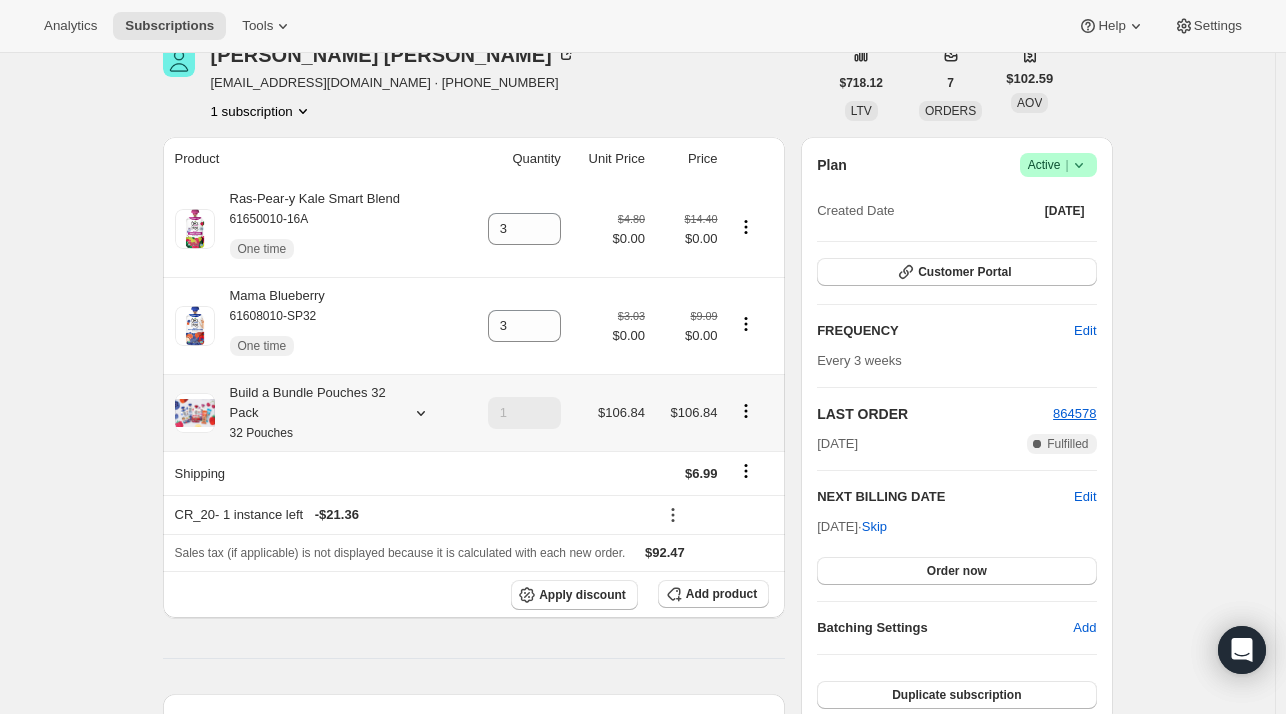 click on "Build a Bundle Pouches 32 Pack 32 Pouches" at bounding box center [316, 413] 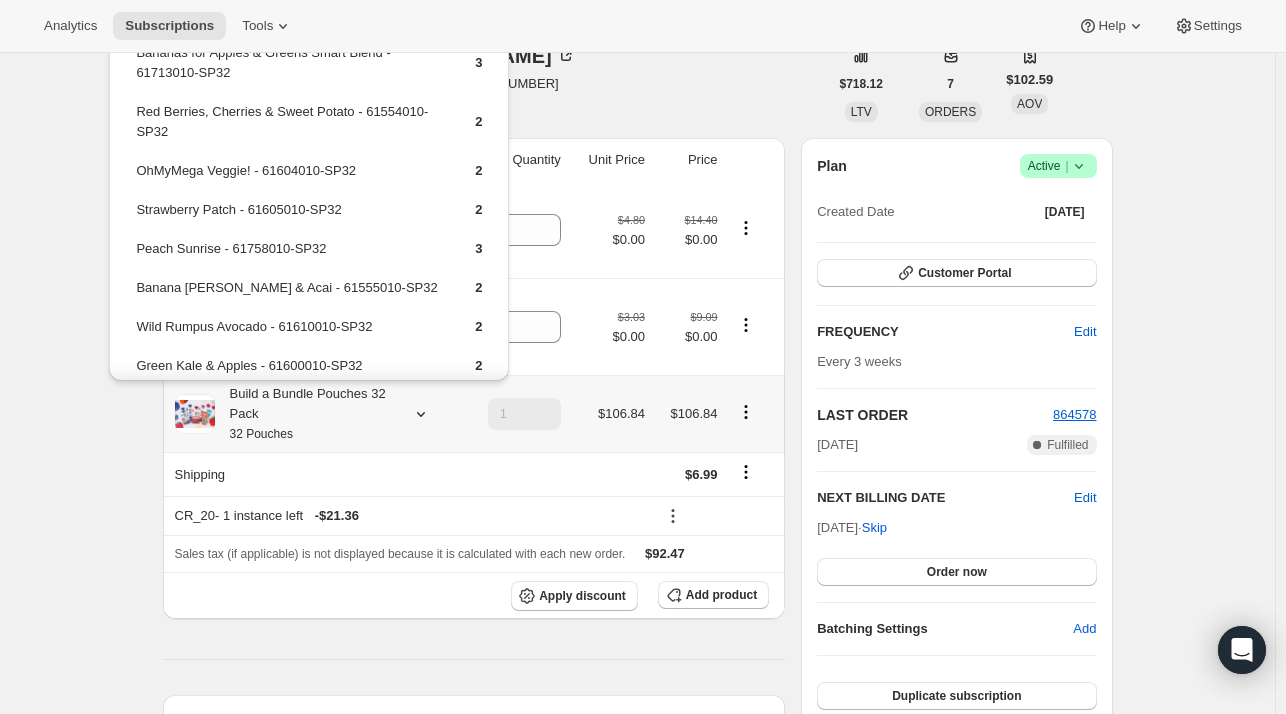 scroll, scrollTop: 200, scrollLeft: 0, axis: vertical 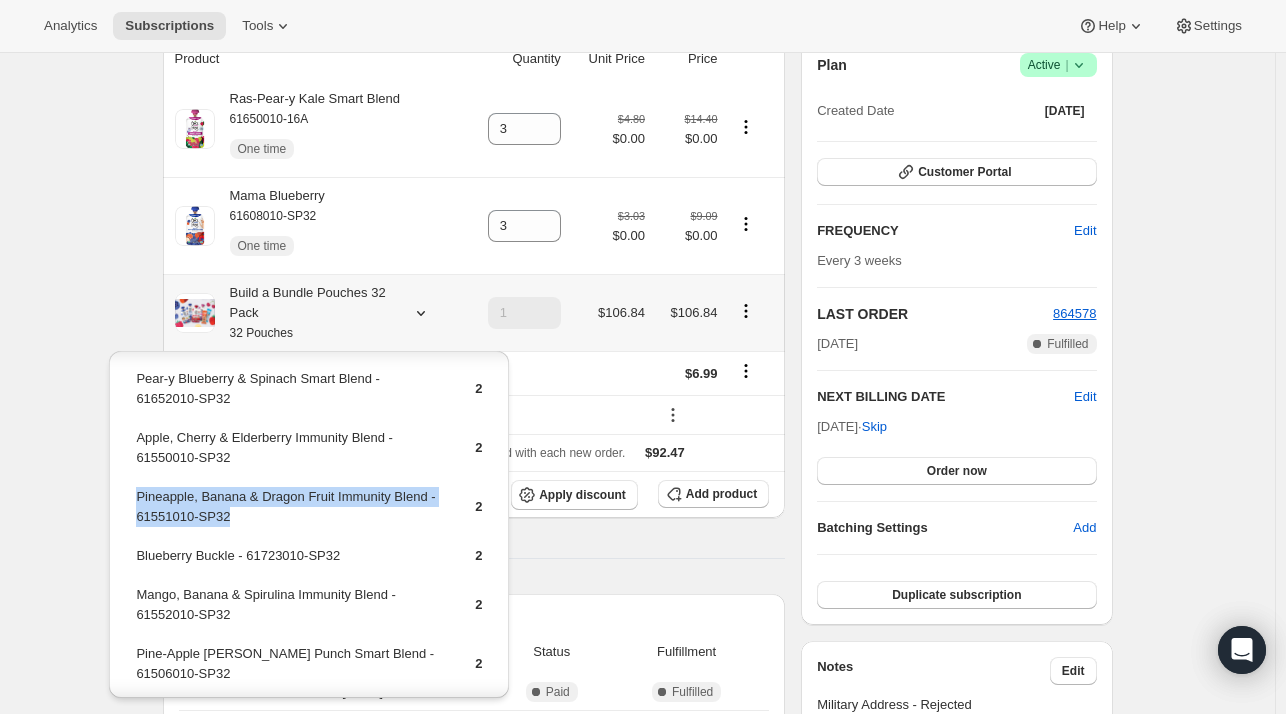 drag, startPoint x: 256, startPoint y: 512, endPoint x: 134, endPoint y: 489, distance: 124.1491 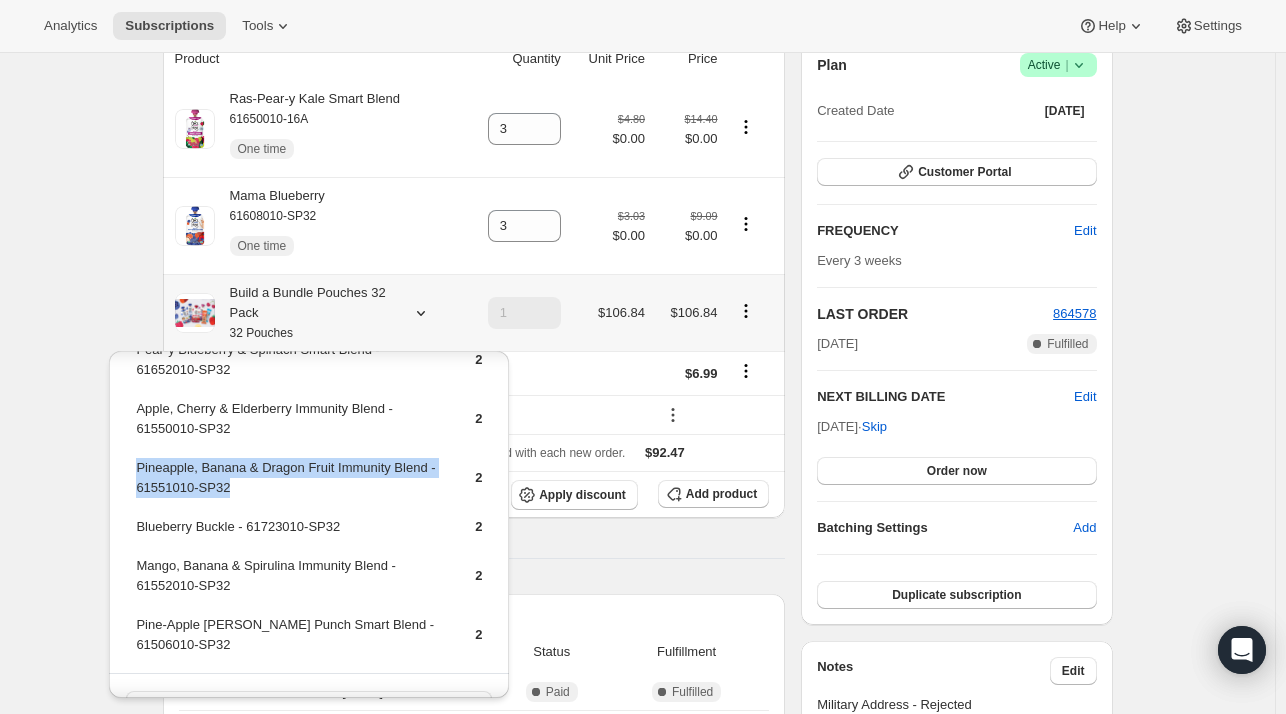 scroll, scrollTop: 460, scrollLeft: 0, axis: vertical 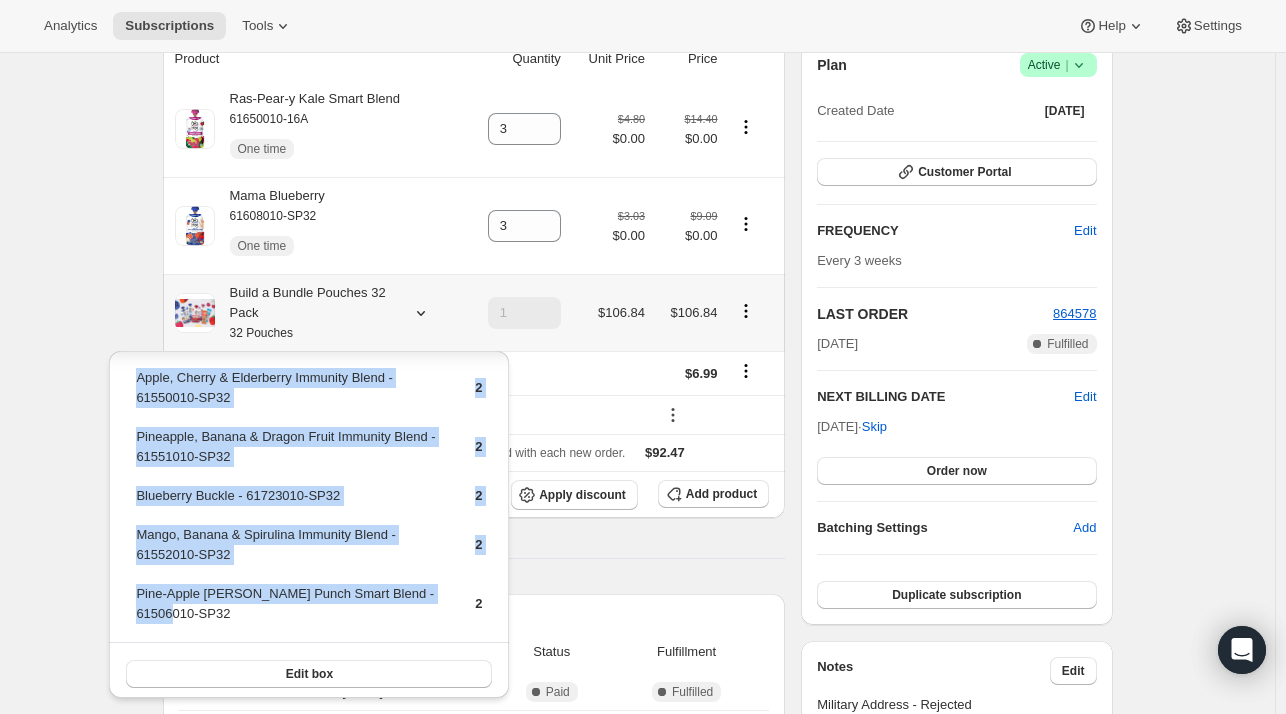 drag, startPoint x: 176, startPoint y: 617, endPoint x: 129, endPoint y: 589, distance: 54.708317 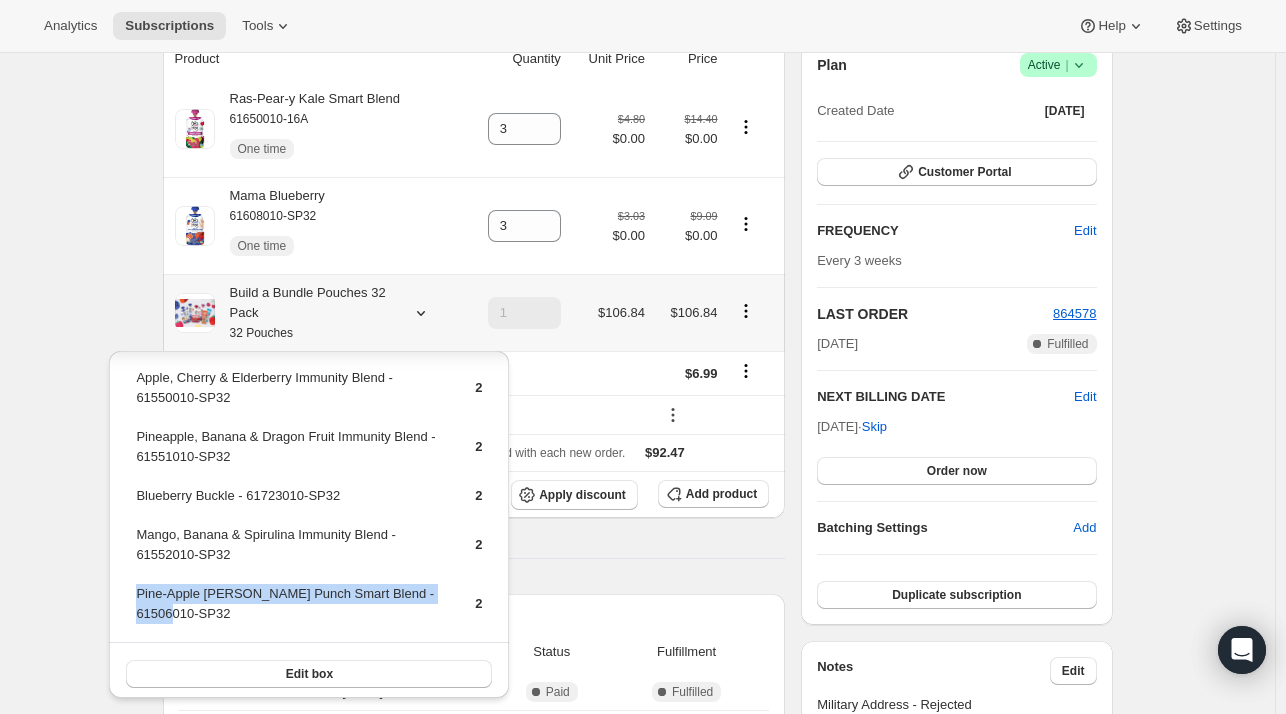 copy on "Pine-Apple [PERSON_NAME] Punch Smart Blend - 61506010-SP32" 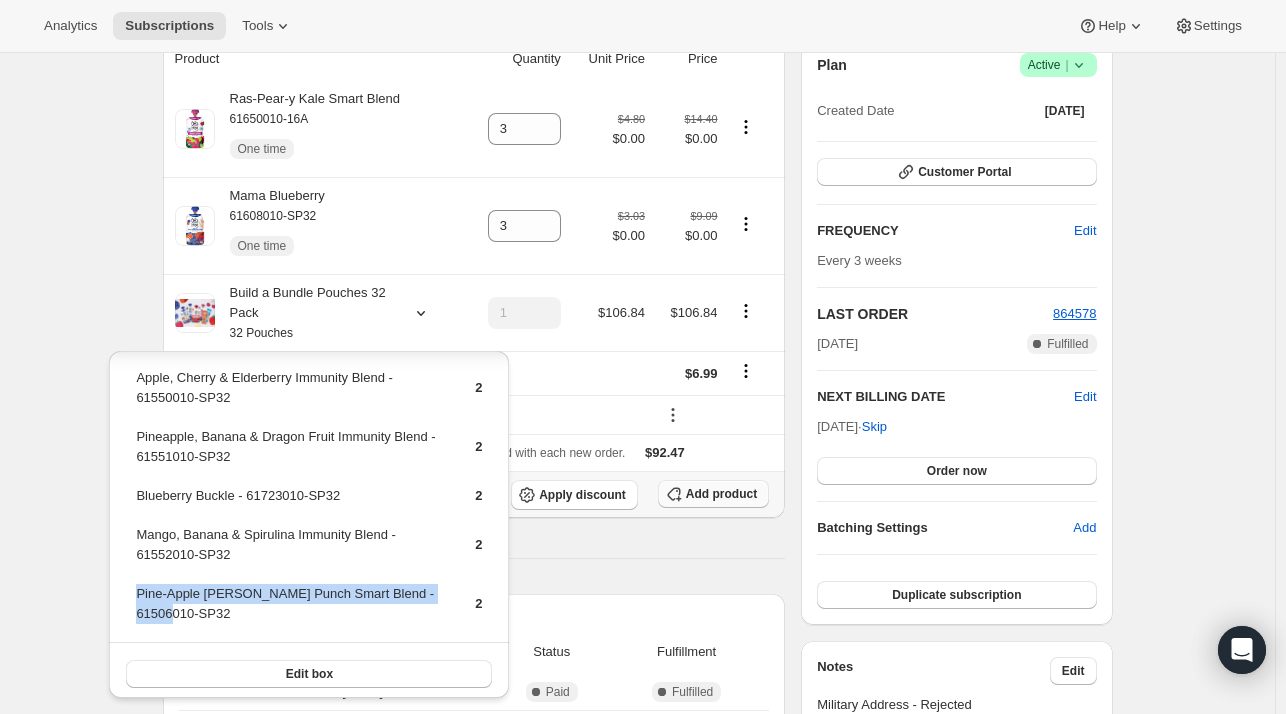 click on "Add product" at bounding box center (713, 494) 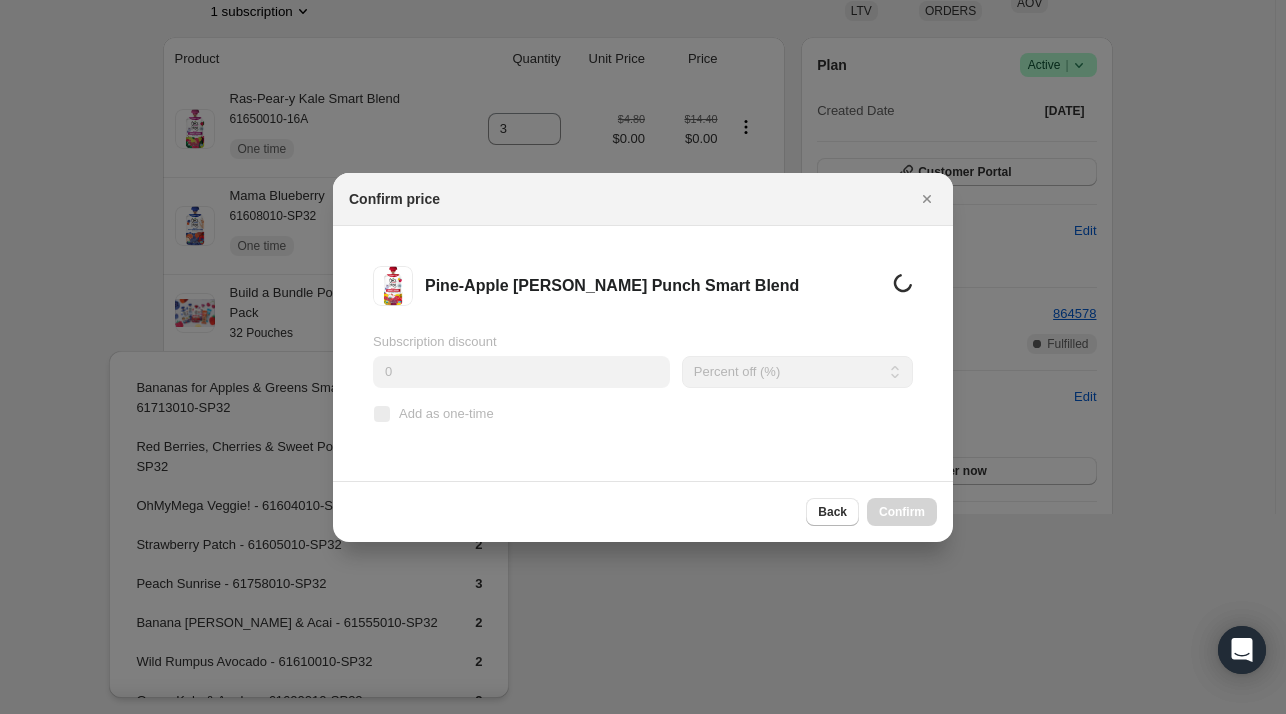 scroll, scrollTop: 200, scrollLeft: 0, axis: vertical 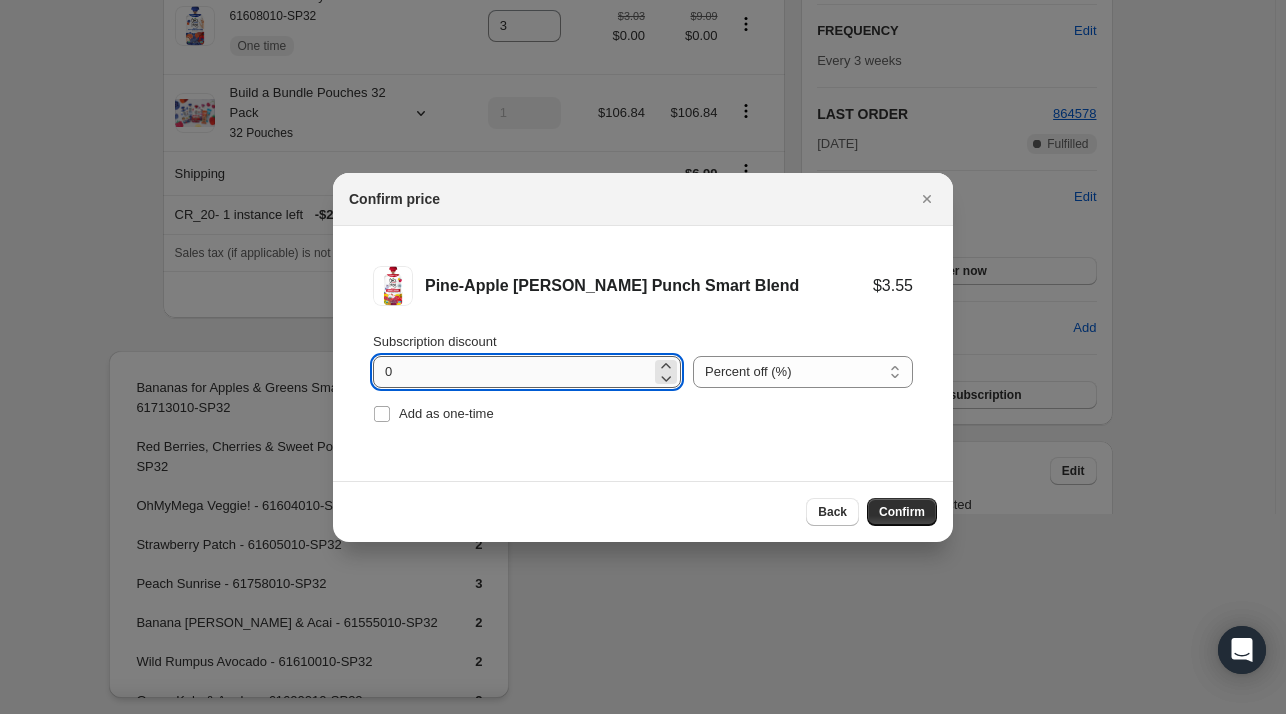 click on "0" at bounding box center [512, 372] 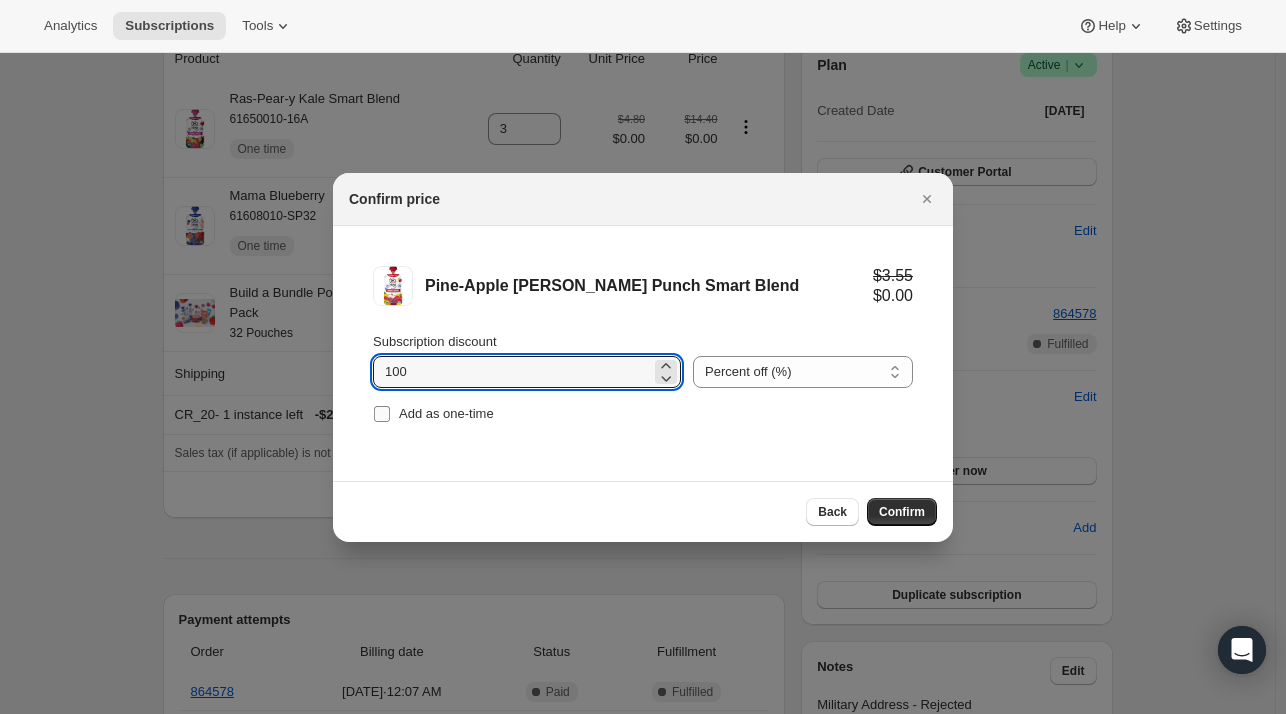 type on "100" 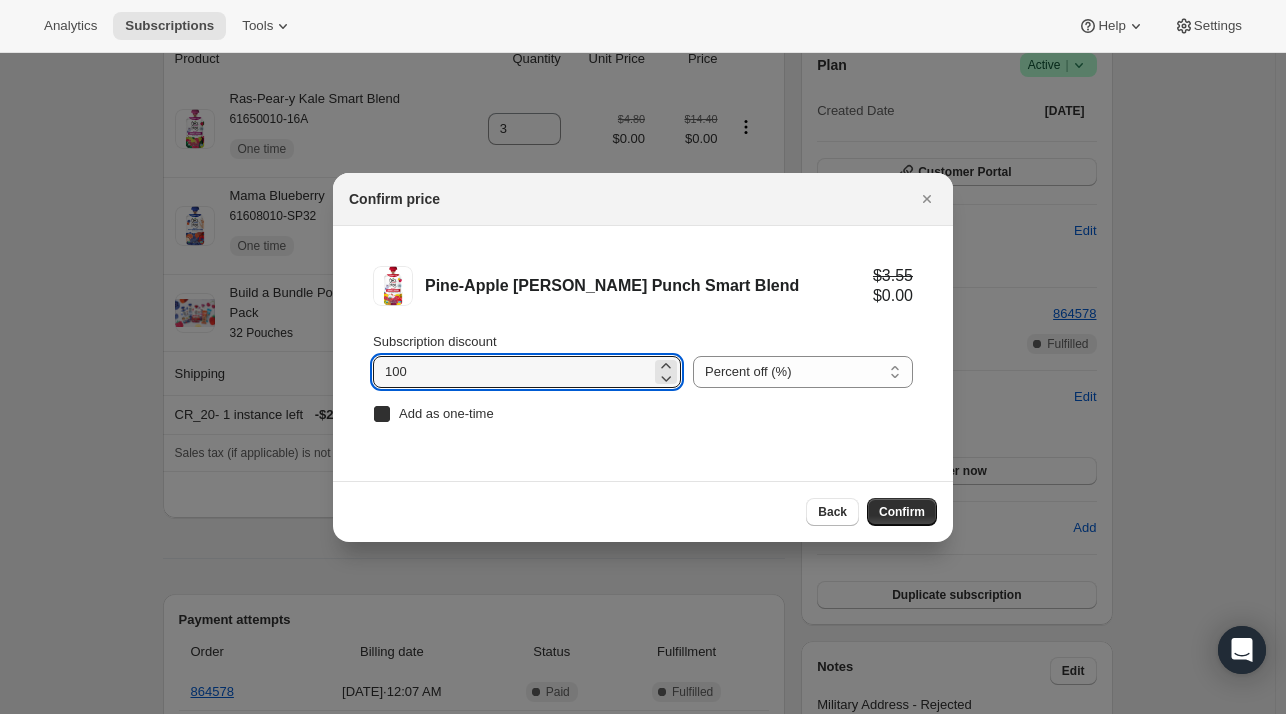 checkbox on "true" 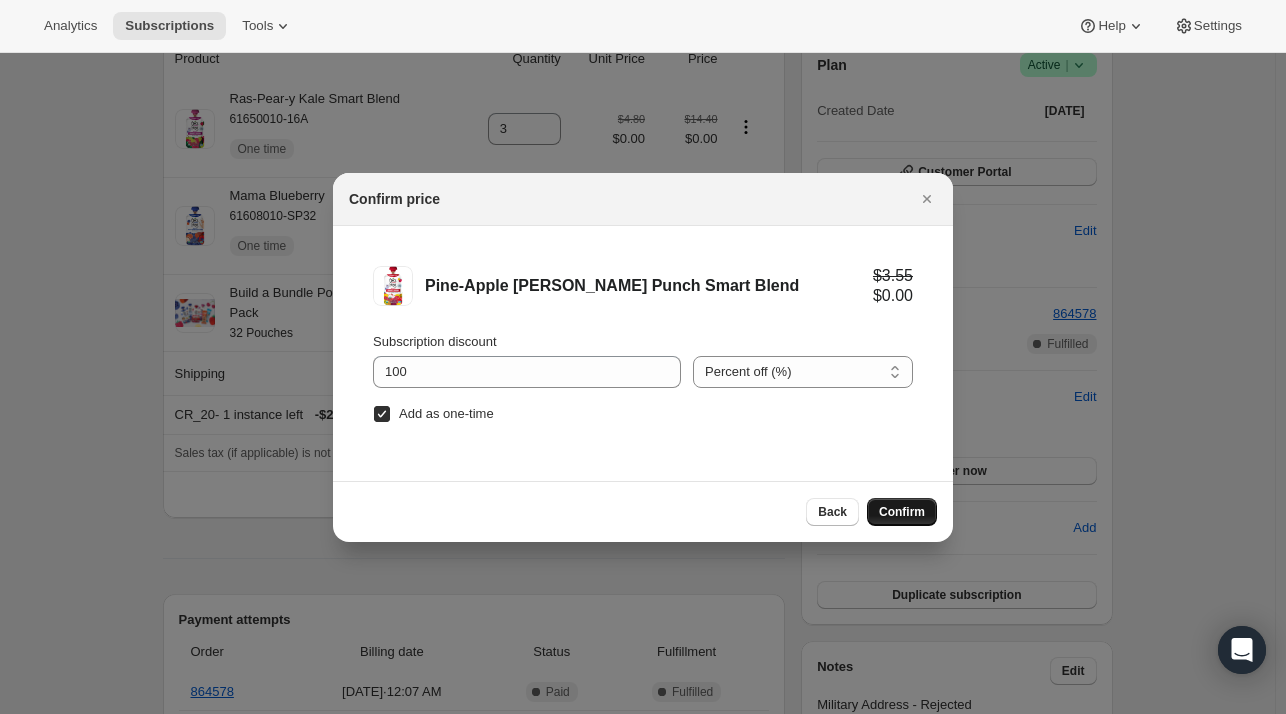click on "Confirm" at bounding box center [902, 512] 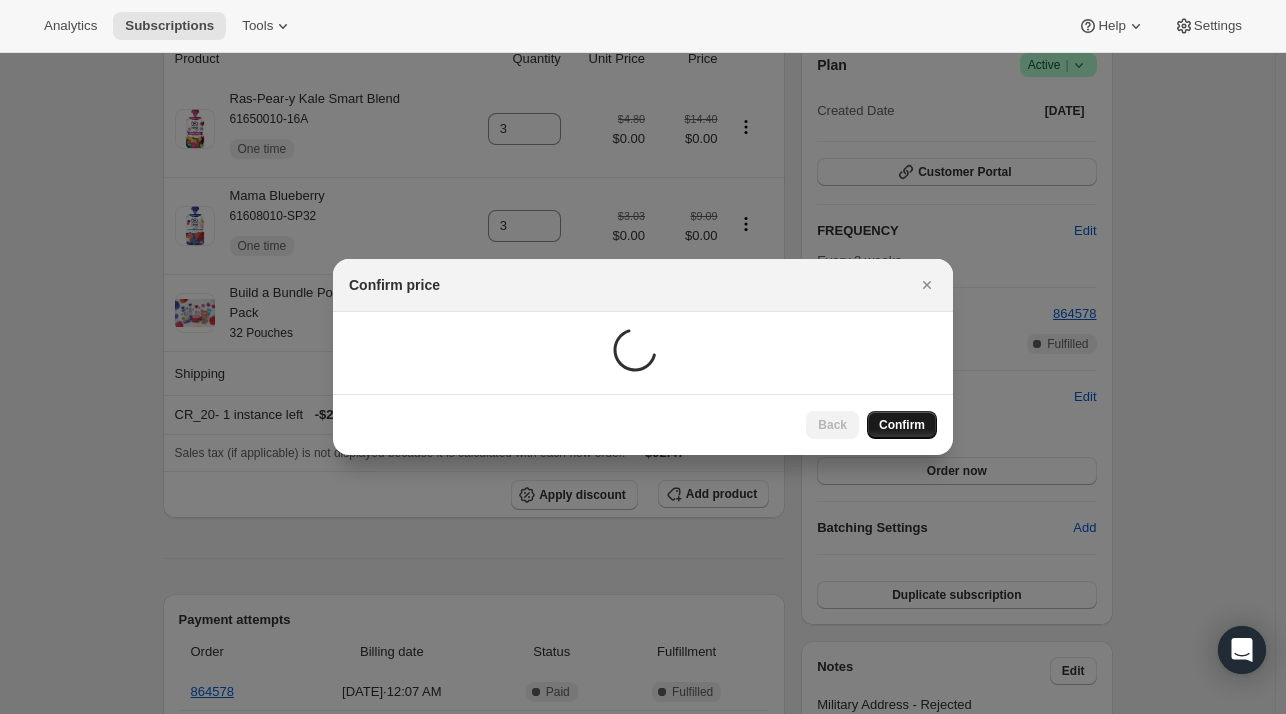 scroll, scrollTop: 188, scrollLeft: 0, axis: vertical 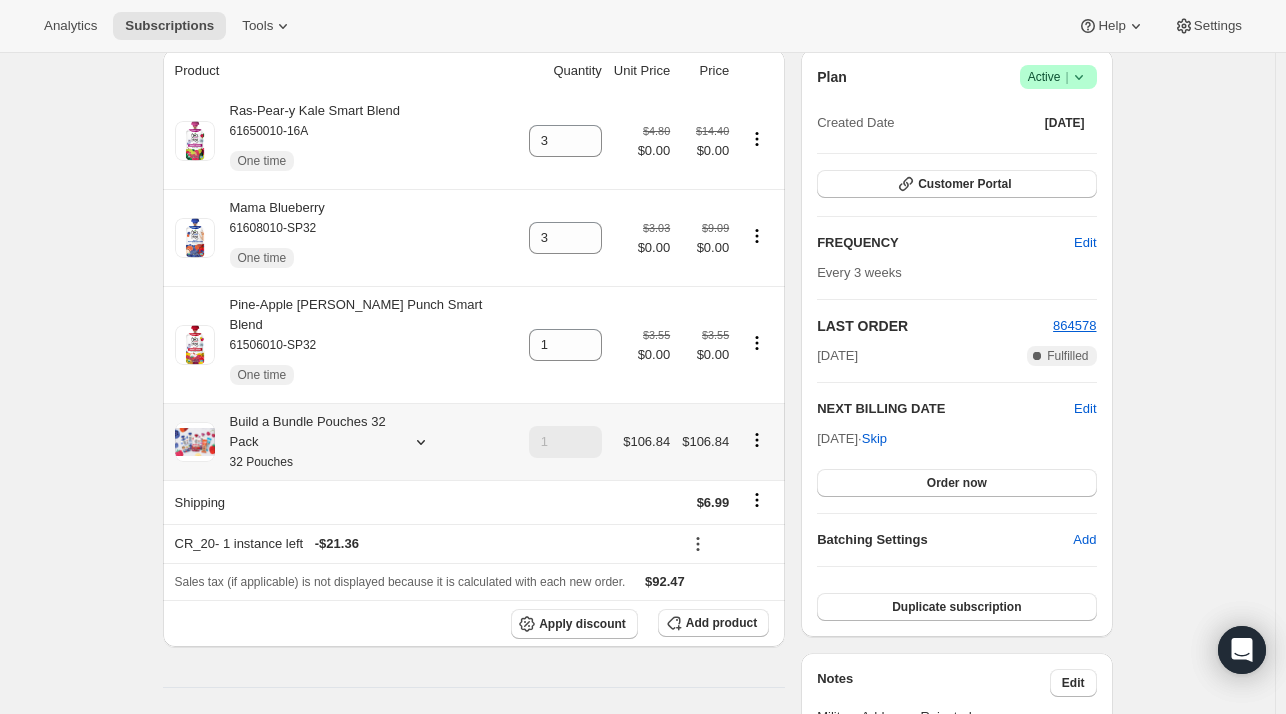 click 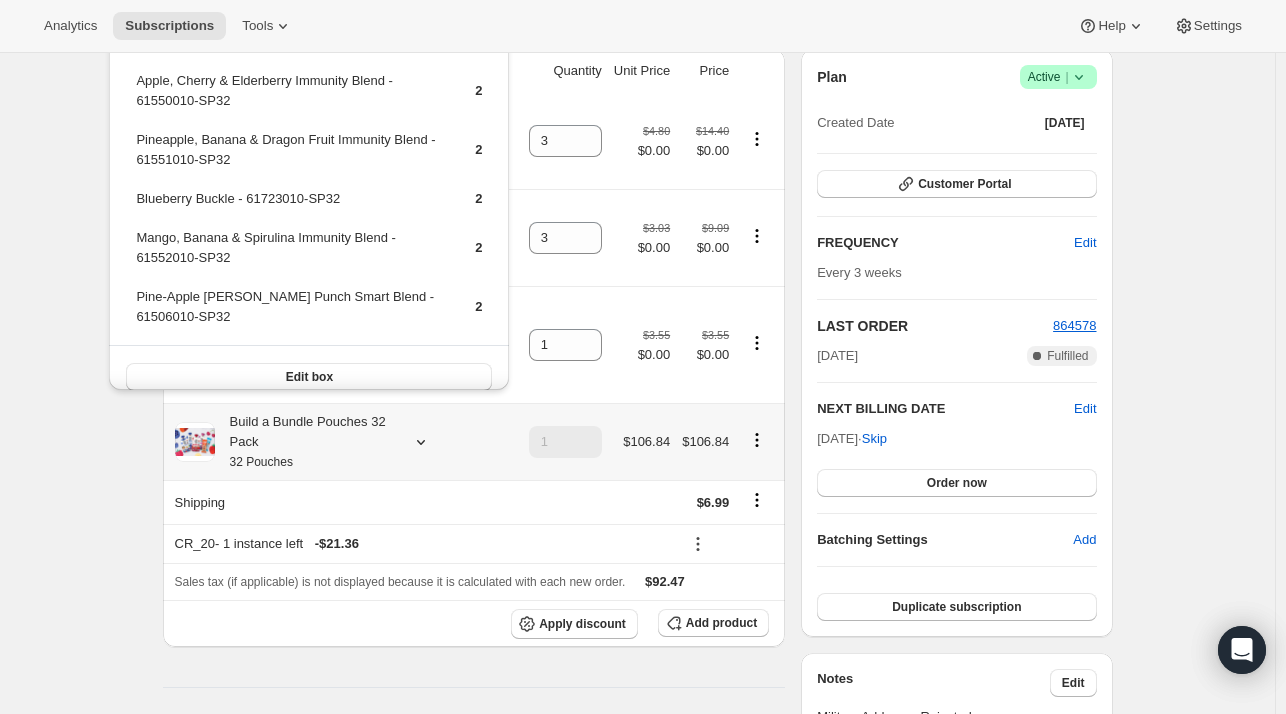 scroll, scrollTop: 434, scrollLeft: 0, axis: vertical 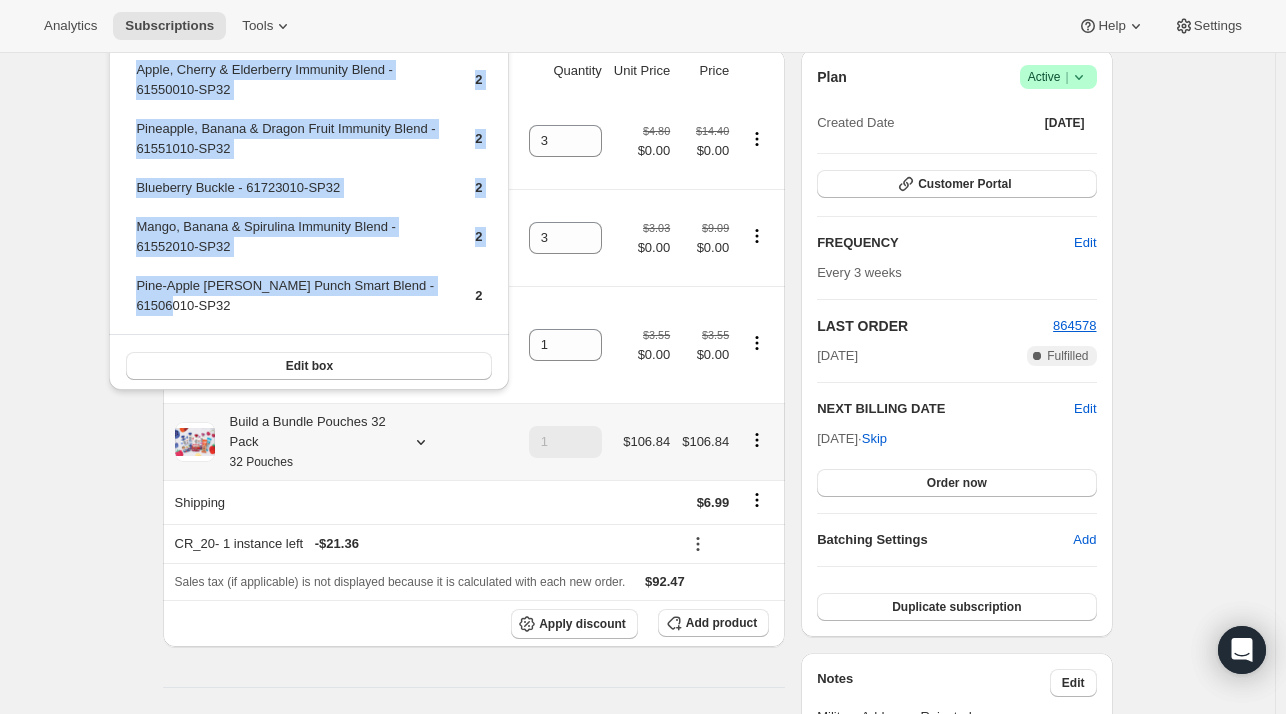 drag, startPoint x: 190, startPoint y: 301, endPoint x: 156, endPoint y: 254, distance: 58.00862 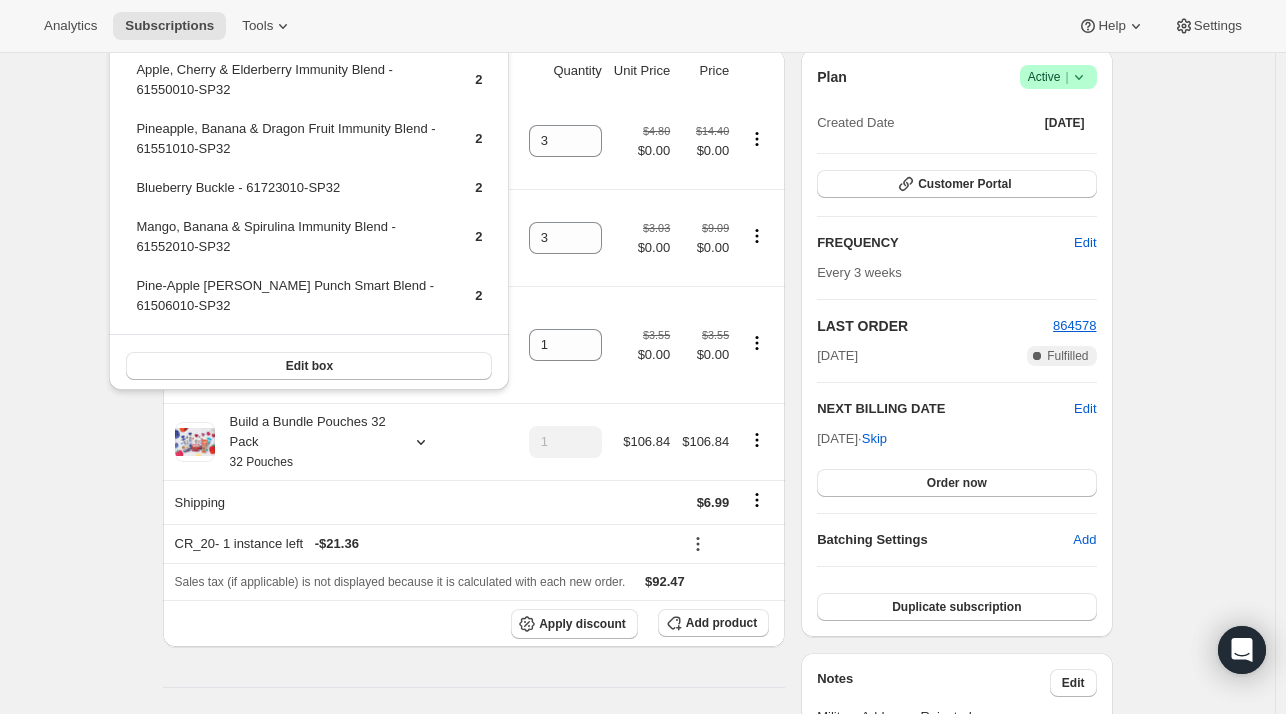 click on "Analytics Subscriptions Tools Help Settings" at bounding box center (643, 26) 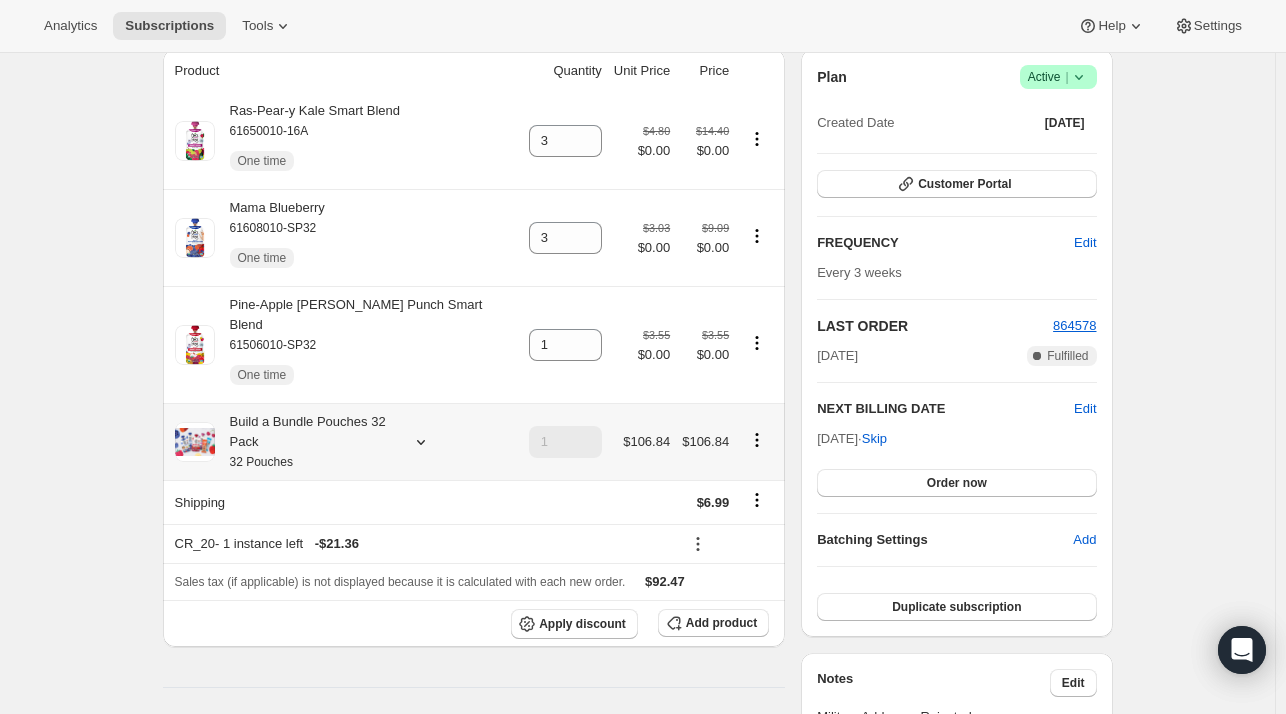 click 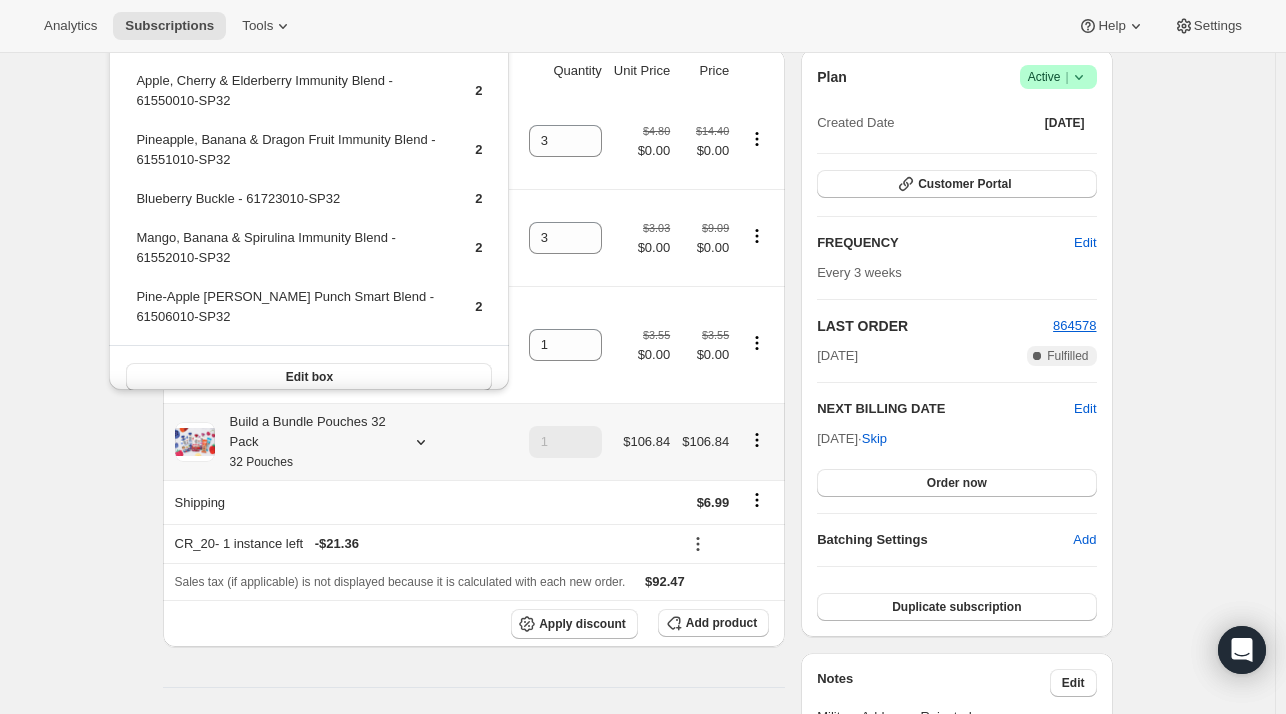 scroll, scrollTop: 434, scrollLeft: 0, axis: vertical 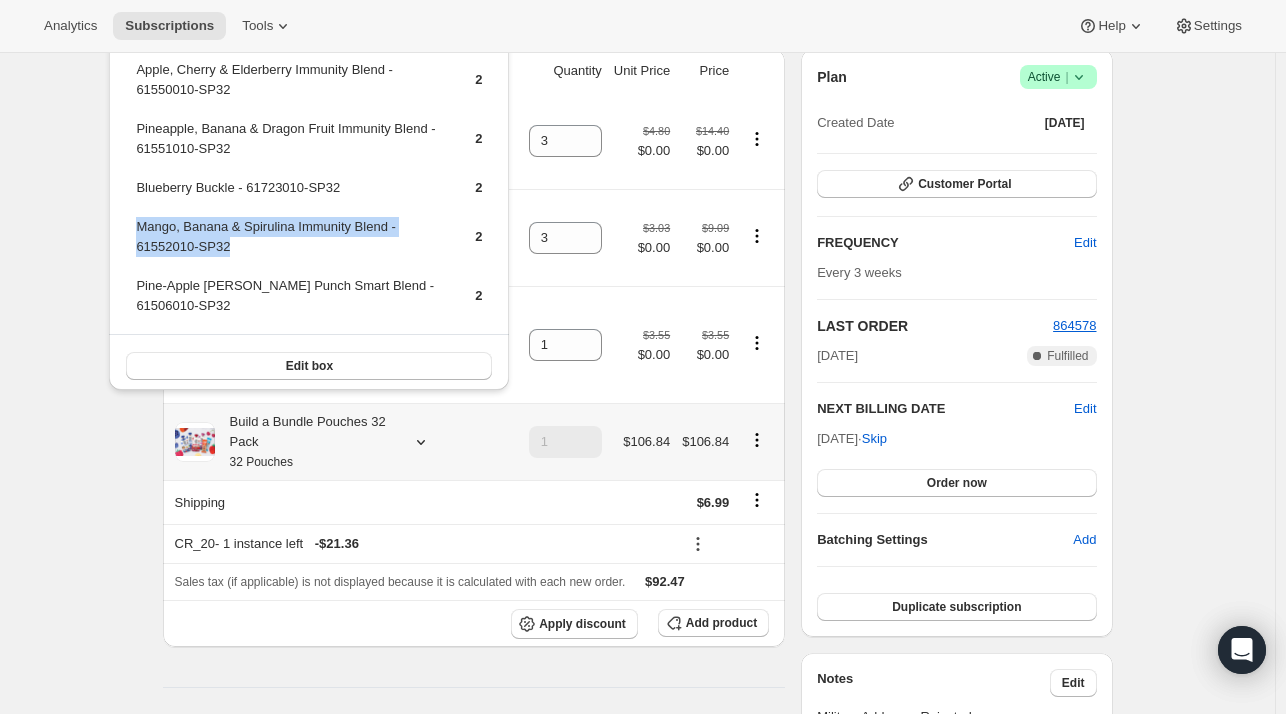 drag, startPoint x: 252, startPoint y: 239, endPoint x: 136, endPoint y: 225, distance: 116.841774 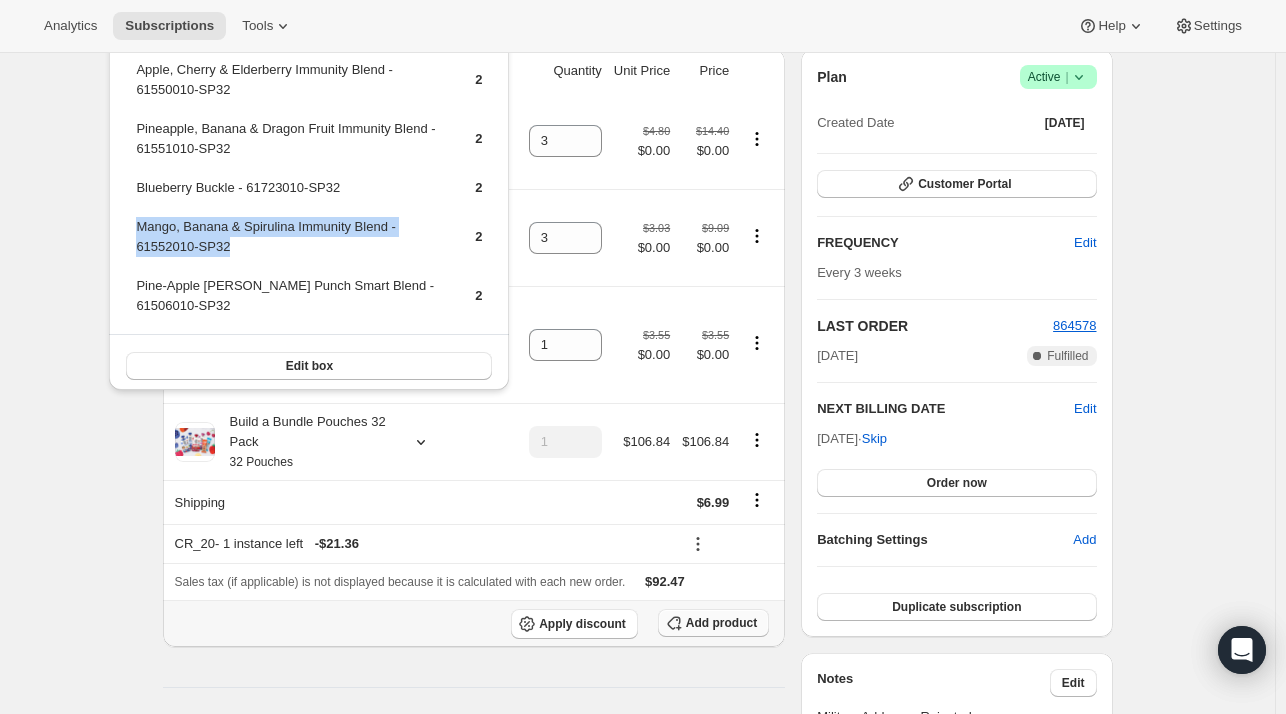 click on "Add product" at bounding box center [721, 623] 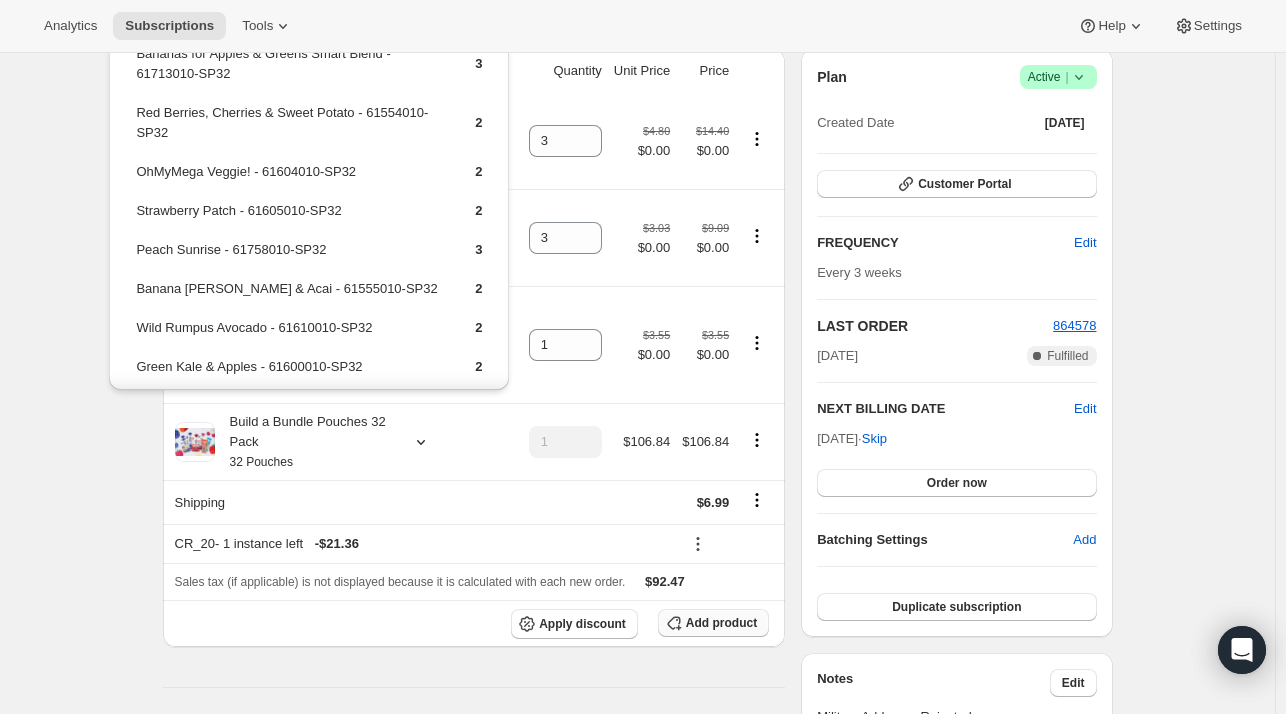 scroll, scrollTop: 0, scrollLeft: 0, axis: both 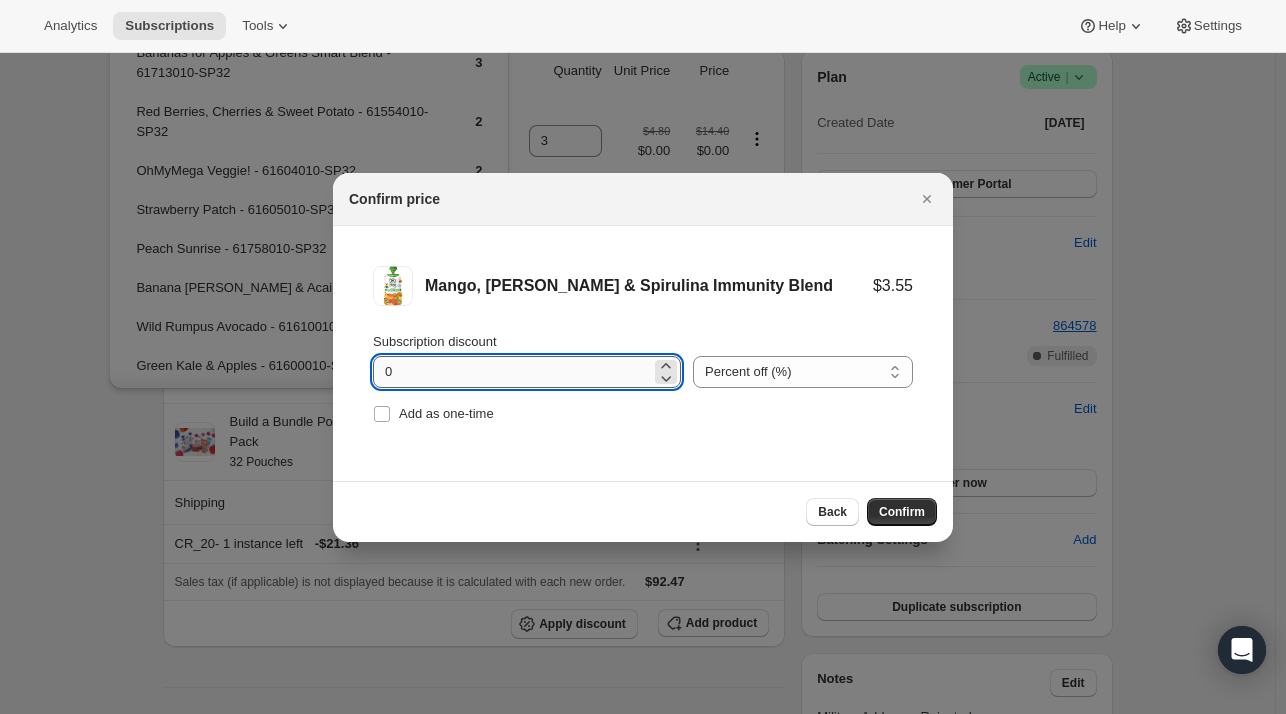 click on "0" at bounding box center [512, 372] 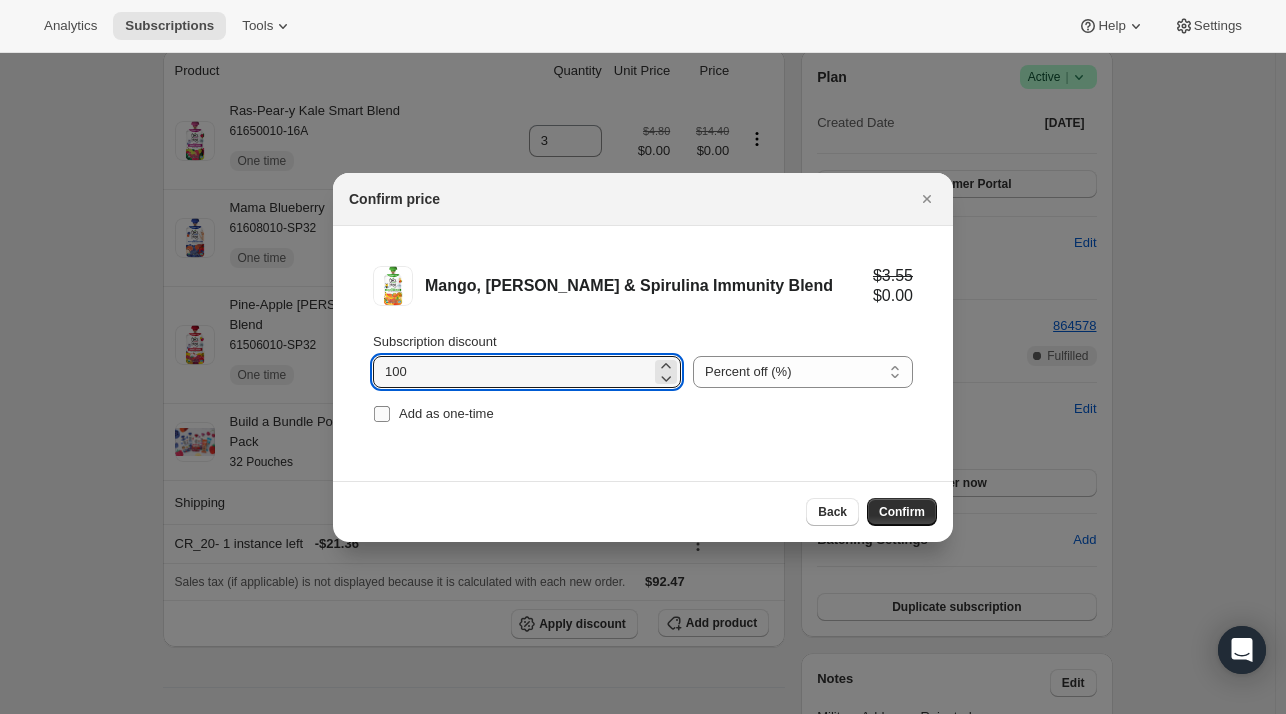 type on "100" 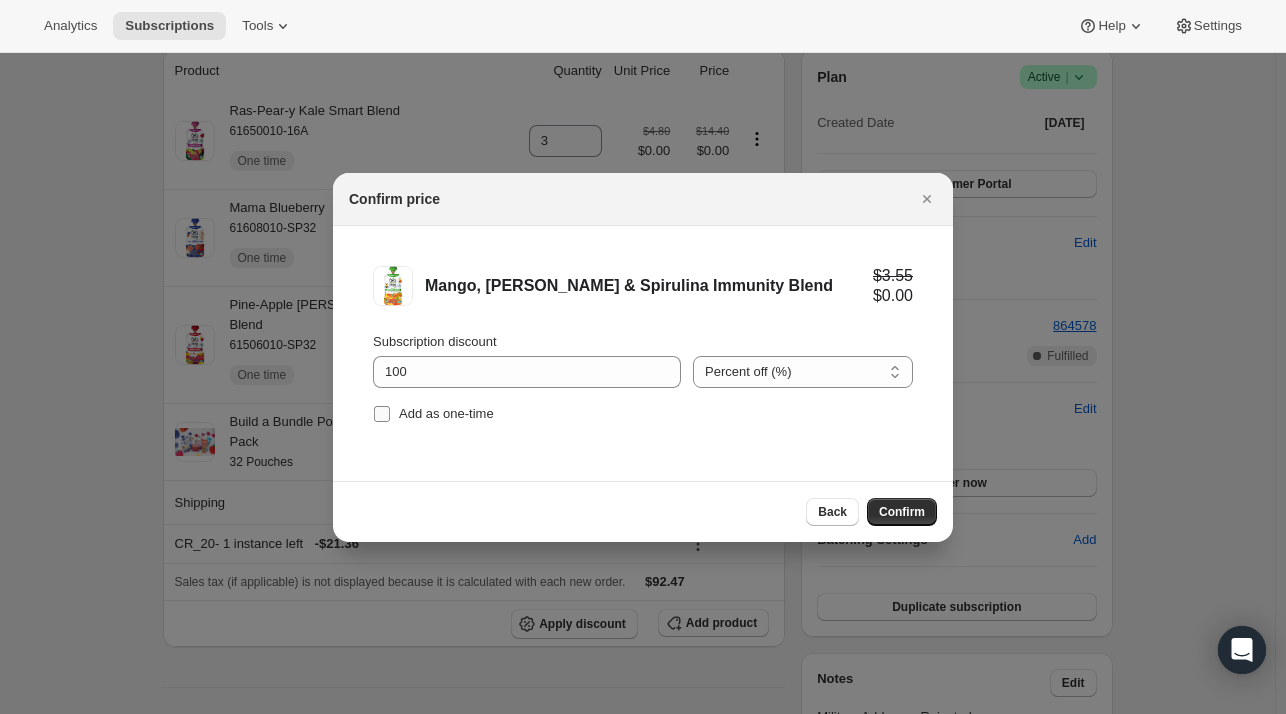 click on "Add as one-time" at bounding box center (446, 413) 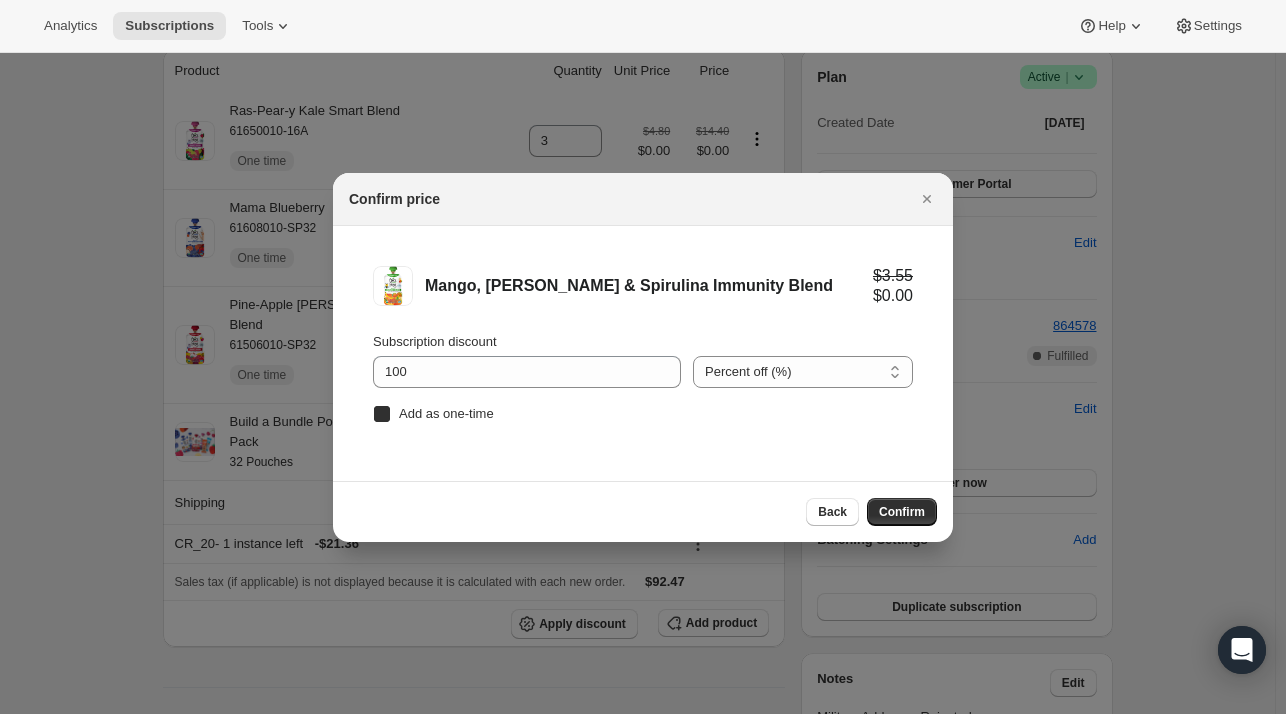 checkbox on "true" 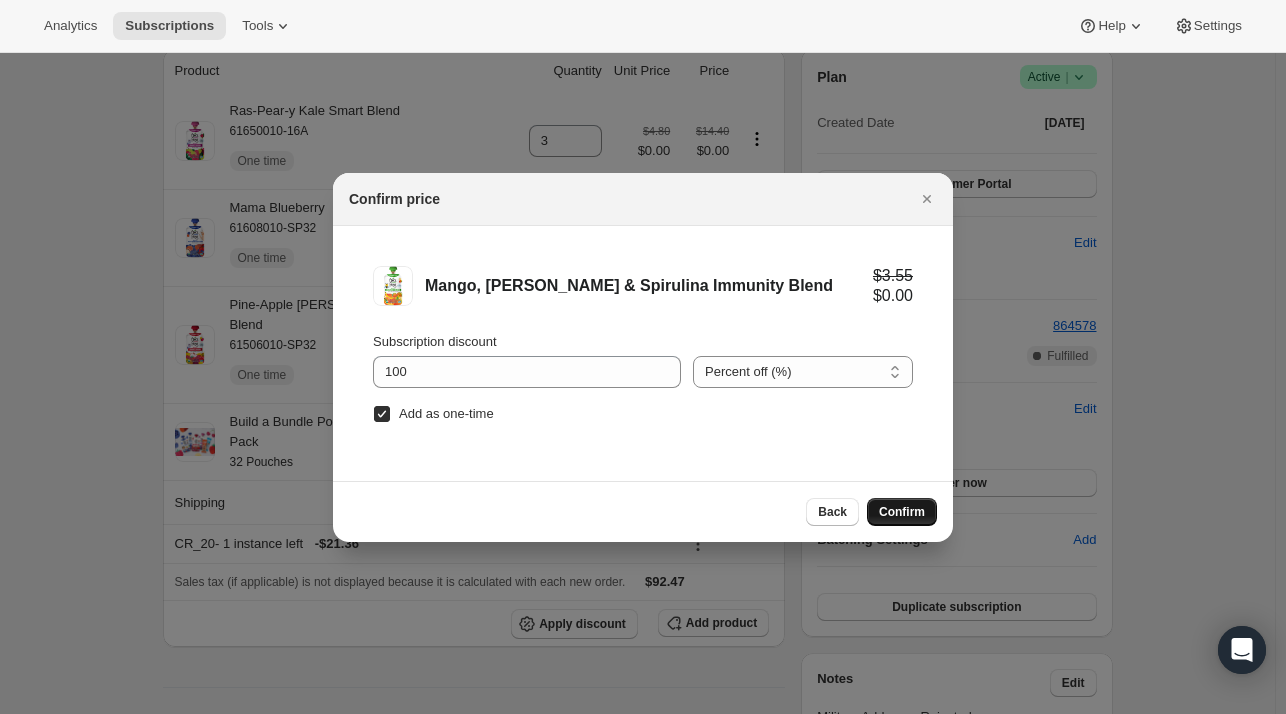 click on "Confirm" at bounding box center [902, 512] 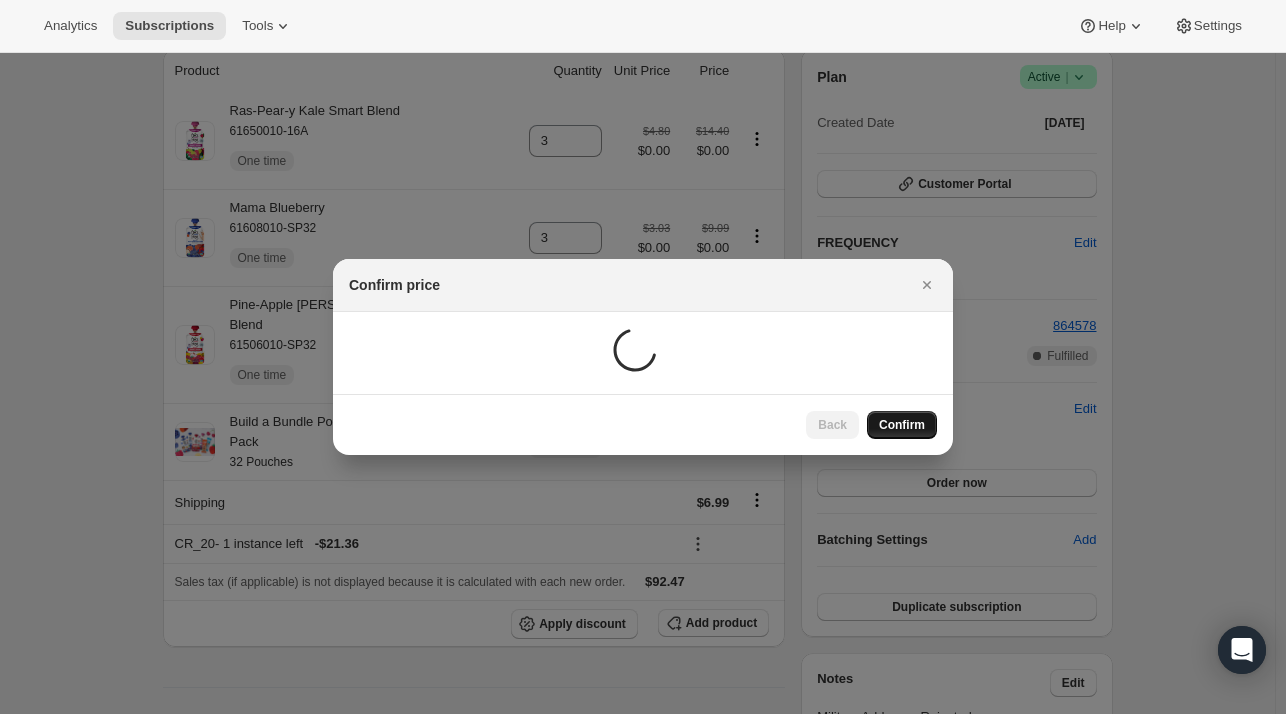 scroll, scrollTop: 188, scrollLeft: 0, axis: vertical 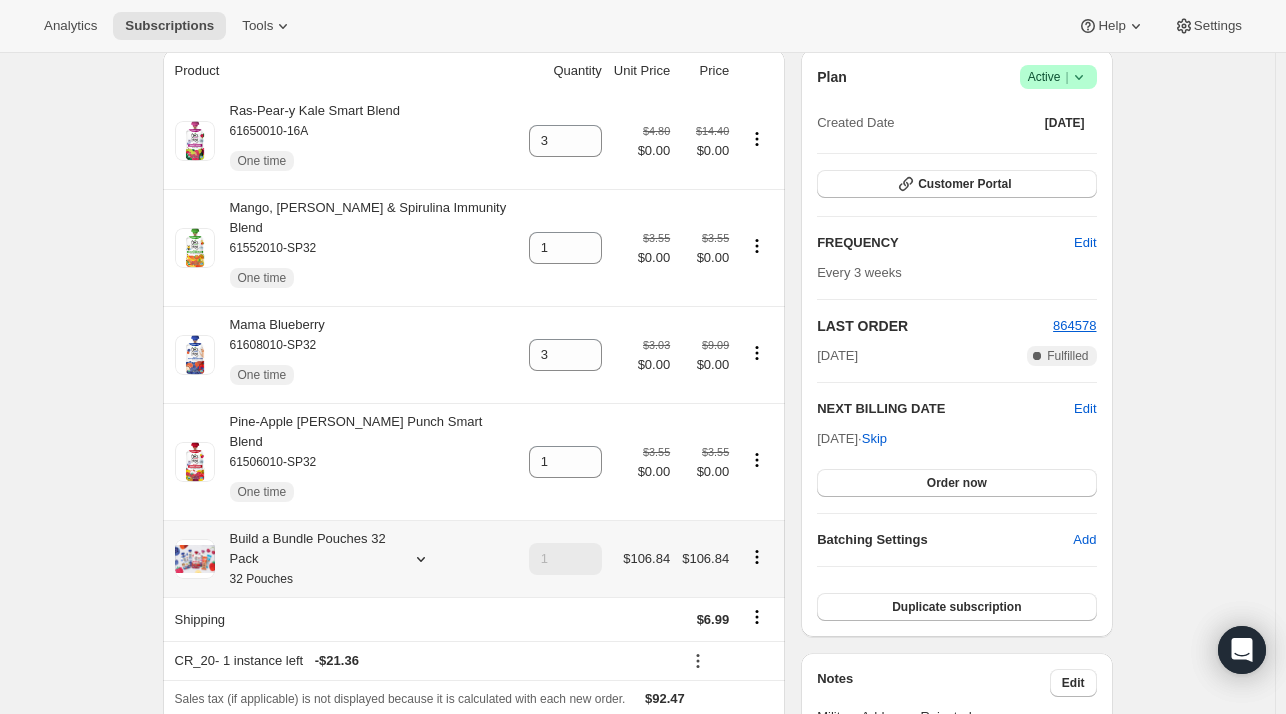 click 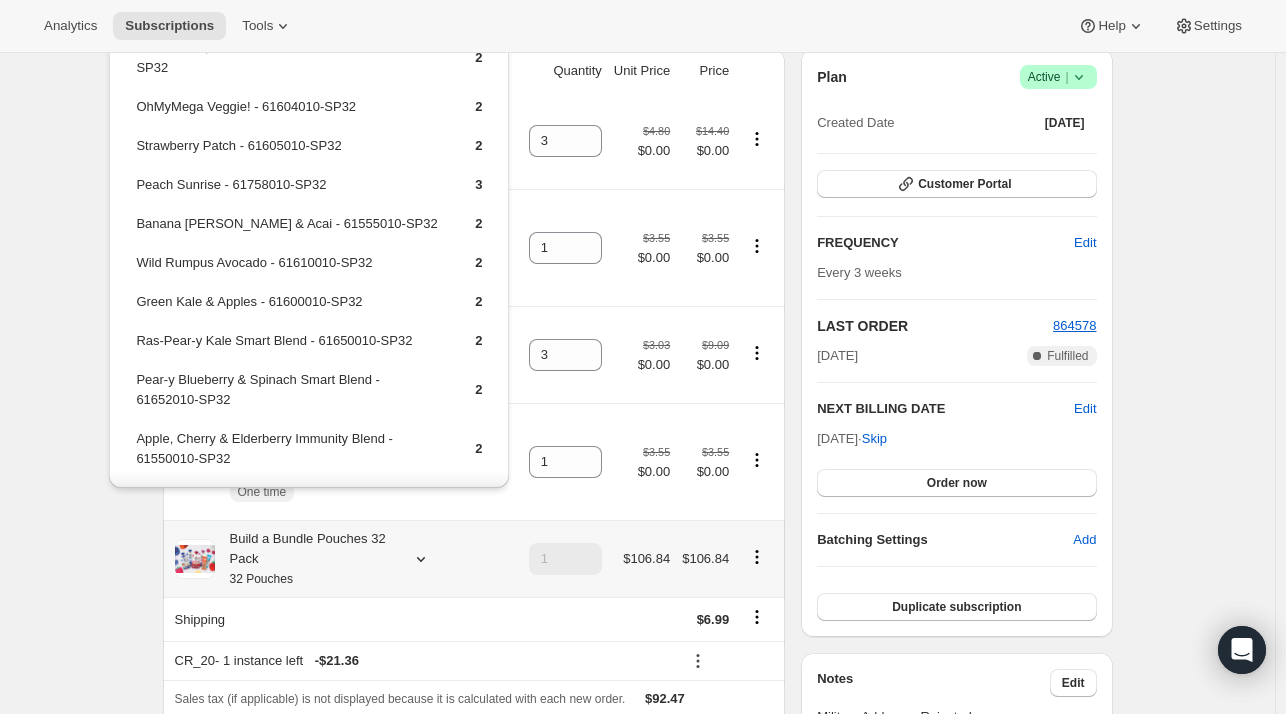 scroll, scrollTop: 100, scrollLeft: 0, axis: vertical 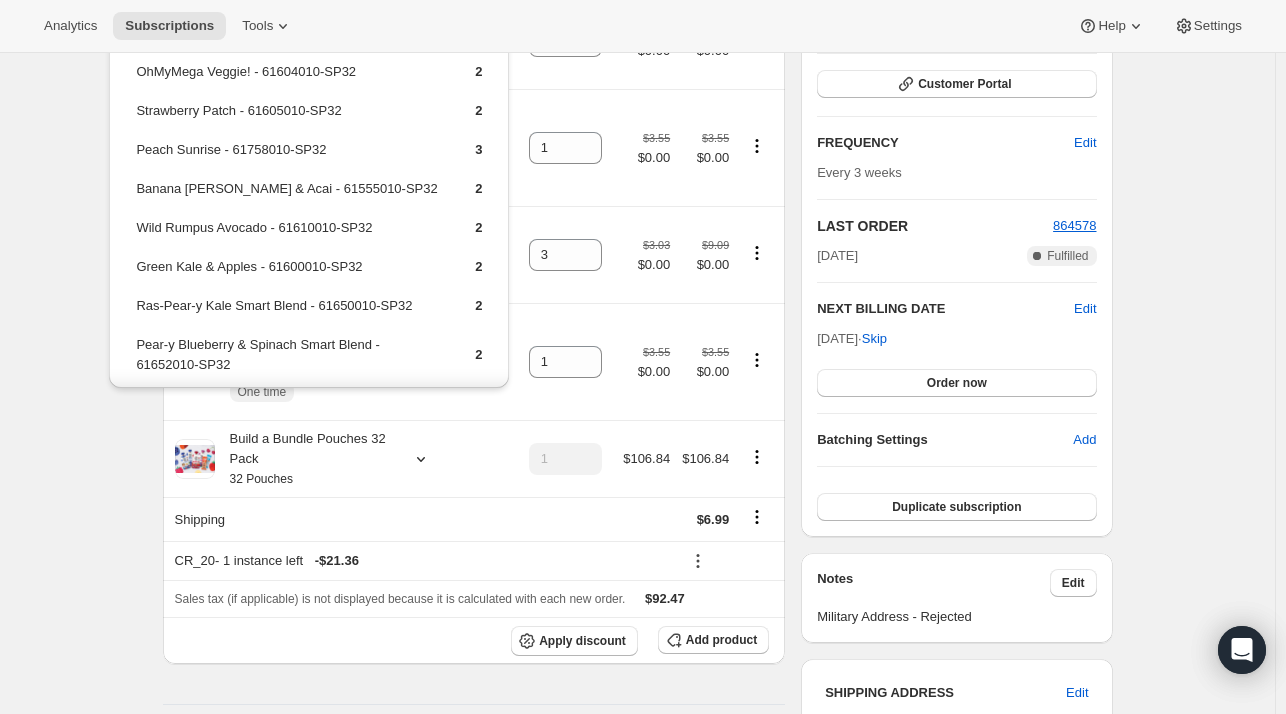 click on "Subscription #23551017042. This page is ready Subscription #23551017042 Success Recurring Success Active [PERSON_NAME] [EMAIL_ADDRESS][DOMAIN_NAME] · [PHONE_NUMBER] 1 subscription $718.12 LTV 7 ORDERS $102.59 AOV Product Quantity Unit Price Price Ras-Pear-y Kale Smart Blend 61650010-16A One time 3 $4.80 $0.00 $14.40 $0.00 Mango, Banana & Spirulina Immunity Blend 61552010-SP32 One time 1 $3.55 $0.00 $3.55 $0.00 Mama Blueberry 61608010-SP32 One time 3 $3.03 $0.00 $9.09 $0.00 Pine-Apple [PERSON_NAME] Punch Smart Blend 61506010-SP32 One time 1 $3.55 $0.00 $3.55 $0.00 Build a Bundle Pouches 32 Pack 32 Pouches 1 $106.84 $106.84 Shipping $6.99 CR_20  - 1 instance left   - $21.36 Sales tax (if applicable) is not displayed because it is calculated with each new order.   $92.47 Apply discount Add product Payment attempts Order Billing date Status Fulfillment 864578 [DATE]  ·  12:07 AM  Complete Paid  Complete Fulfilled 852086 [DATE]  ·  12:05 AM  Complete Paid  Complete Fulfilled 839031 [DATE]  ·  12:05 AM |" at bounding box center (637, 1113) 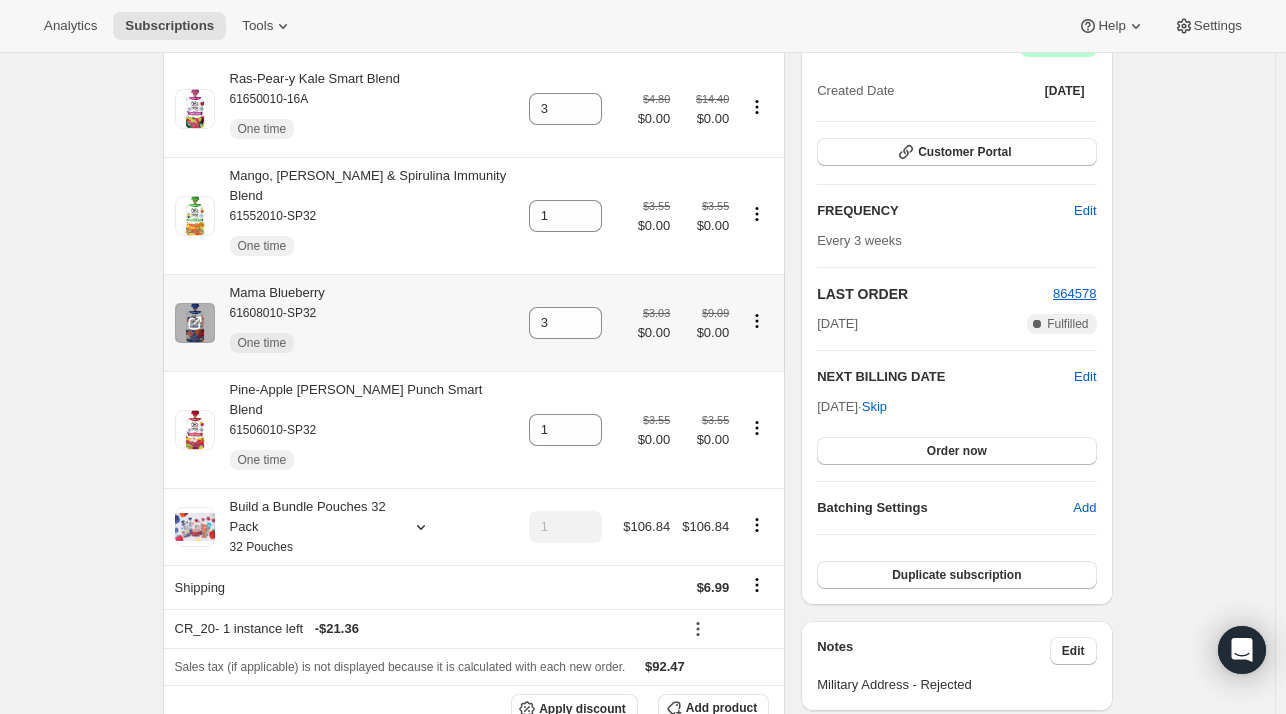 scroll, scrollTop: 188, scrollLeft: 0, axis: vertical 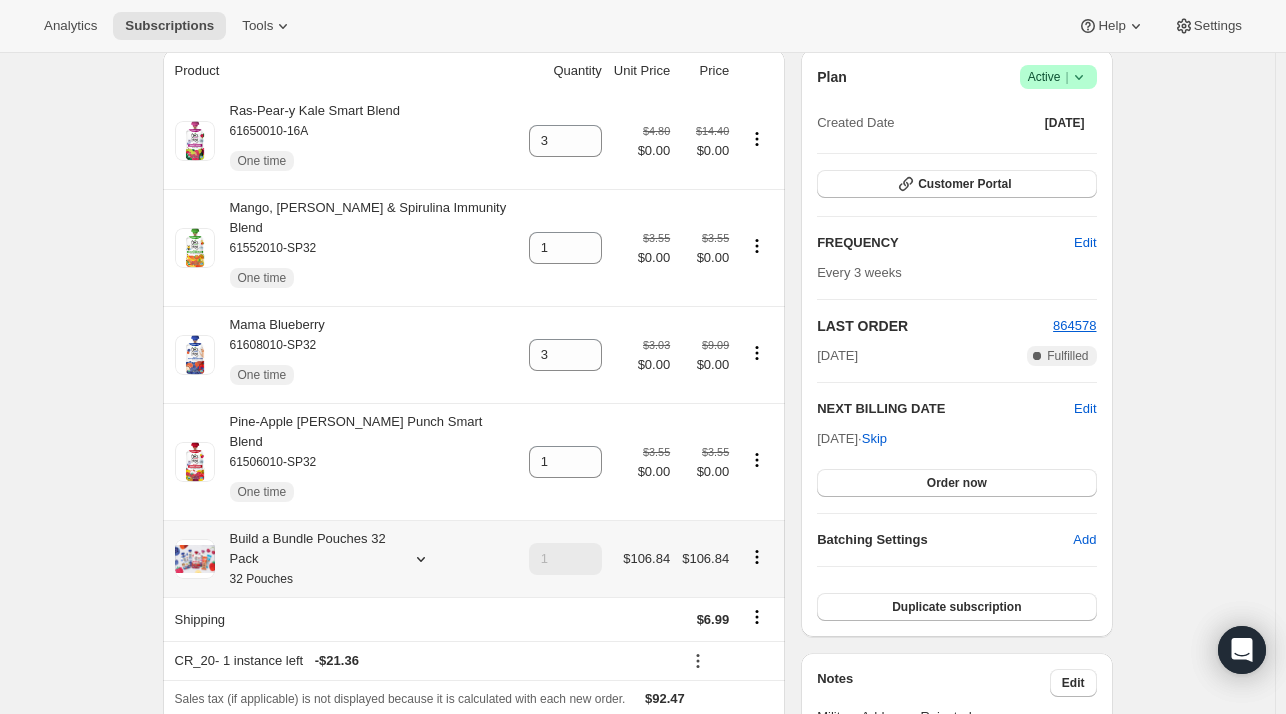 click 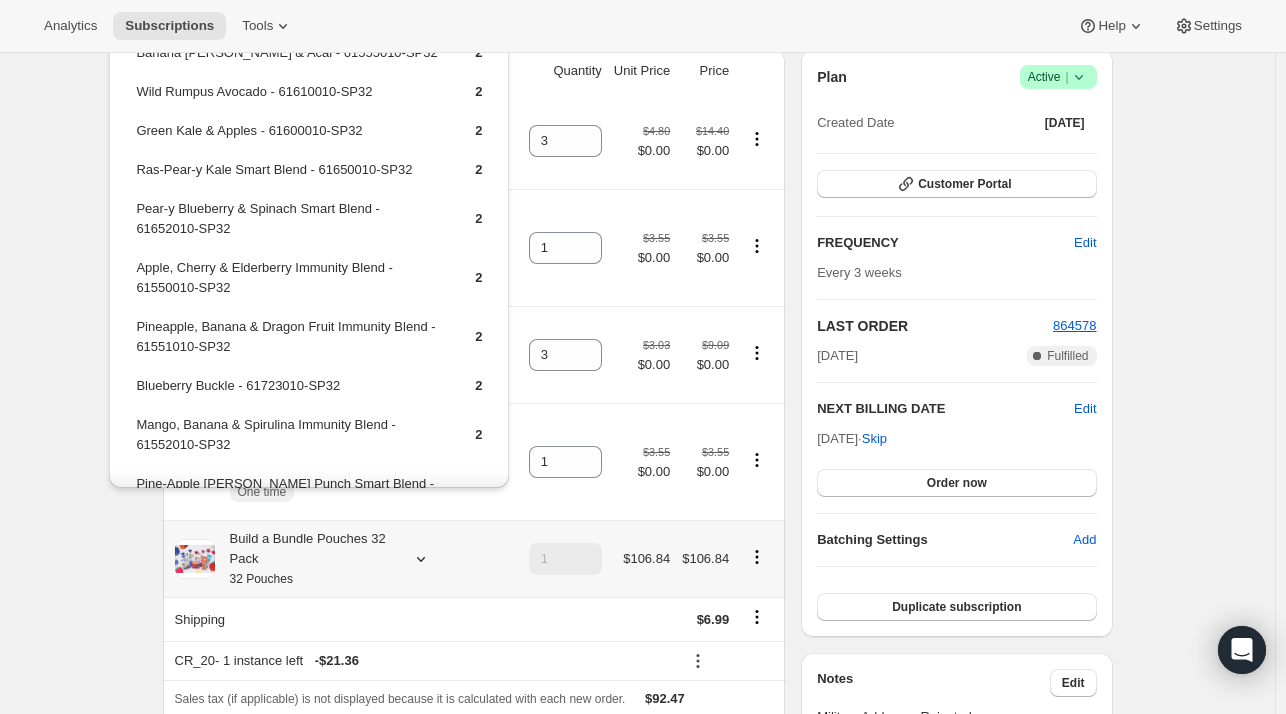 scroll, scrollTop: 300, scrollLeft: 0, axis: vertical 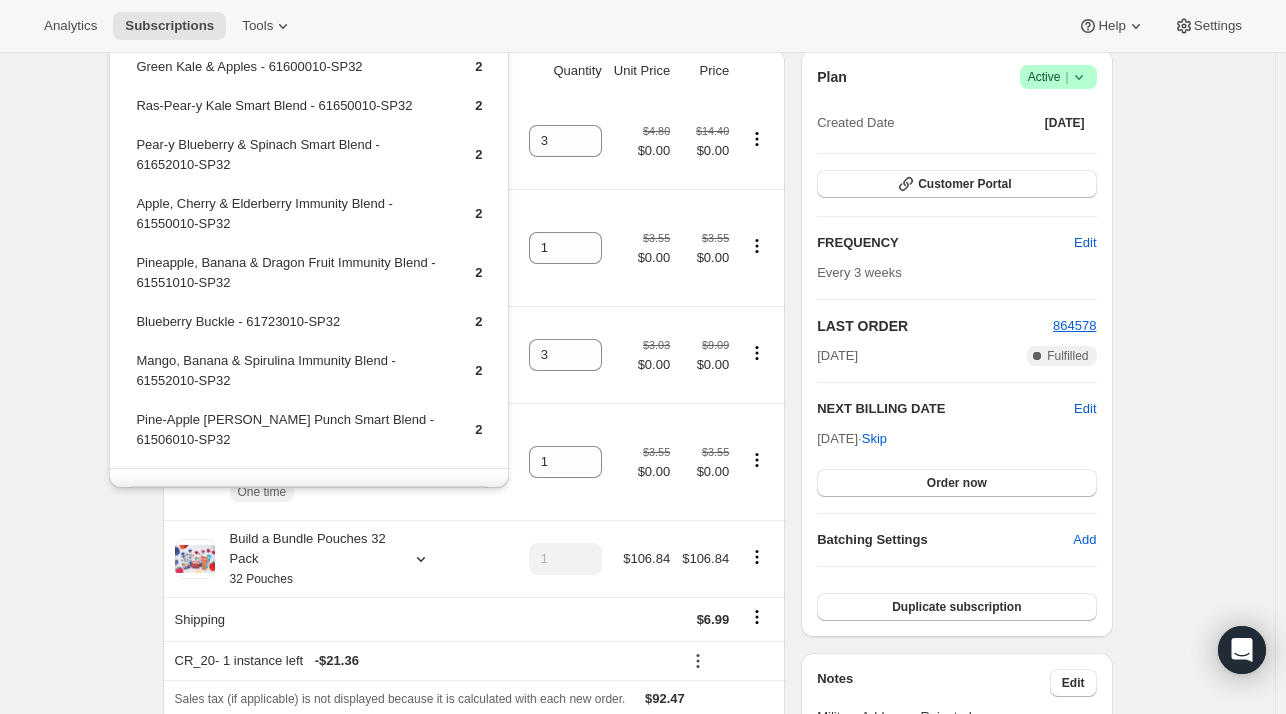 click on "Subscription #23551017042. This page is ready Subscription #23551017042 Success Recurring Success Active [PERSON_NAME] [EMAIL_ADDRESS][DOMAIN_NAME] · [PHONE_NUMBER] 1 subscription $718.12 LTV 7 ORDERS $102.59 AOV Product Quantity Unit Price Price Ras-Pear-y Kale Smart Blend 61650010-16A One time 3 $4.80 $0.00 $14.40 $0.00 Mango, Banana & Spirulina Immunity Blend 61552010-SP32 One time 1 $3.55 $0.00 $3.55 $0.00 Mama Blueberry 61608010-SP32 One time 3 $3.03 $0.00 $9.09 $0.00 Pine-Apple [PERSON_NAME] Punch Smart Blend 61506010-SP32 One time 1 $3.55 $0.00 $3.55 $0.00 Build a Bundle Pouches 32 Pack 32 Pouches 1 $106.84 $106.84 Shipping $6.99 CR_20  - 1 instance left   - $21.36 Sales tax (if applicable) is not displayed because it is calculated with each new order.   $92.47 Apply discount Add product Payment attempts Order Billing date Status Fulfillment 864578 [DATE]  ·  12:07 AM  Complete Paid  Complete Fulfilled 852086 [DATE]  ·  12:05 AM  Complete Paid  Complete Fulfilled 839031 [DATE]  ·  12:05 AM |" at bounding box center [637, 1213] 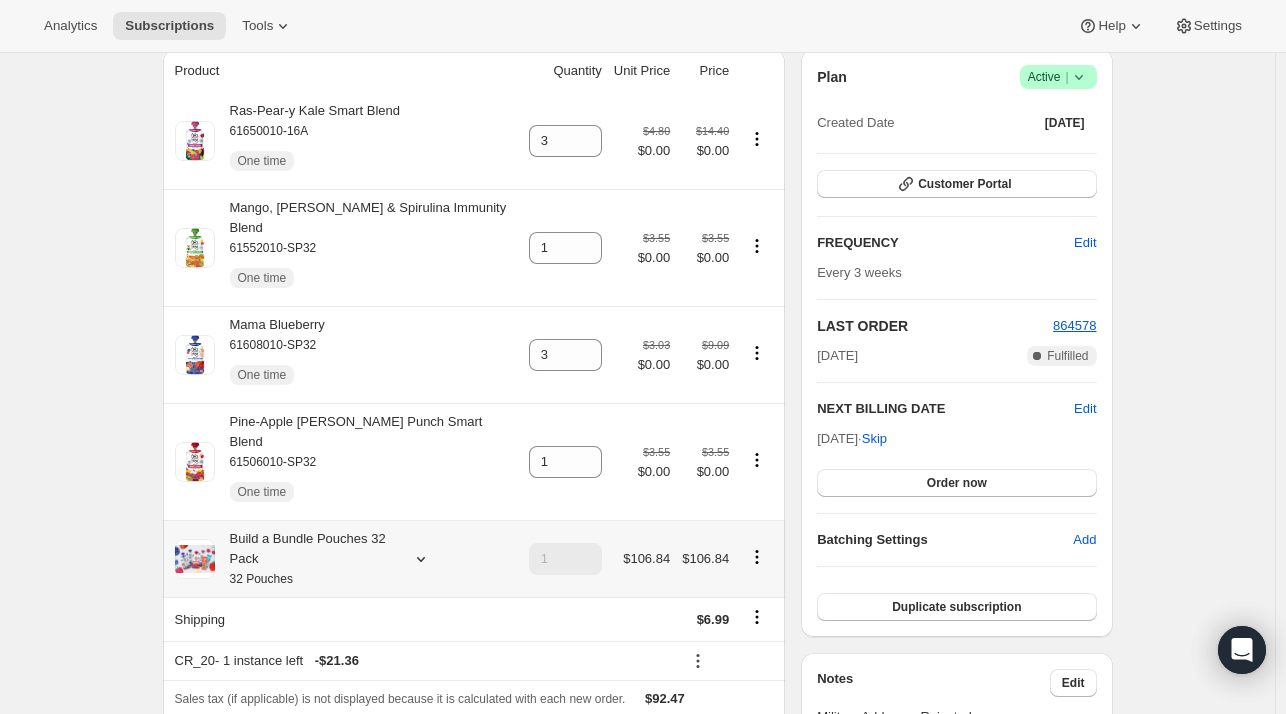 click 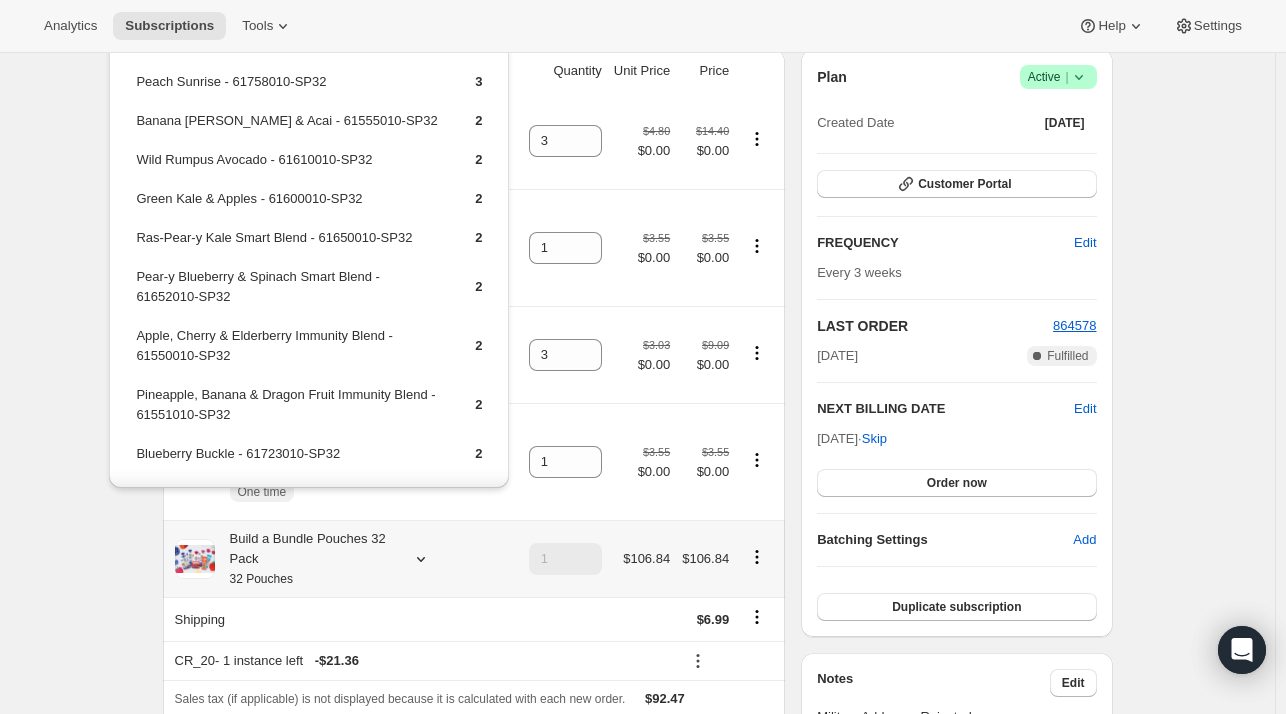 scroll, scrollTop: 200, scrollLeft: 0, axis: vertical 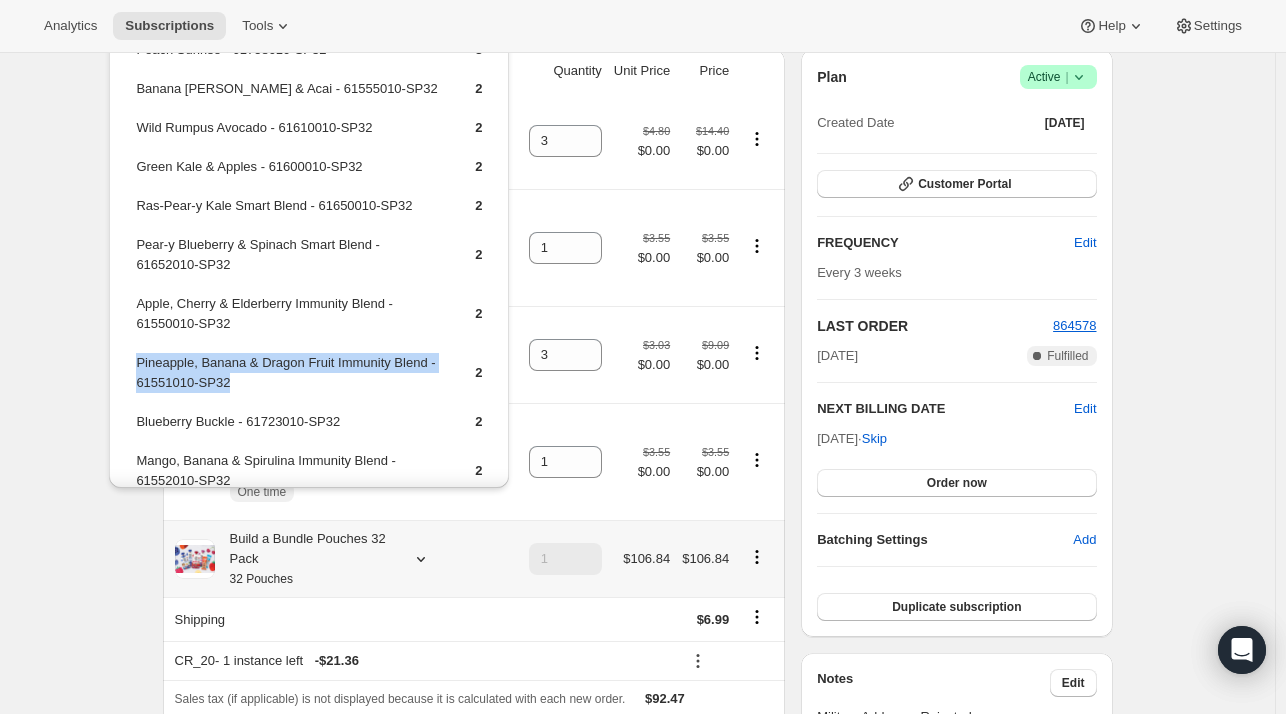 drag, startPoint x: 261, startPoint y: 384, endPoint x: 136, endPoint y: 357, distance: 127.88276 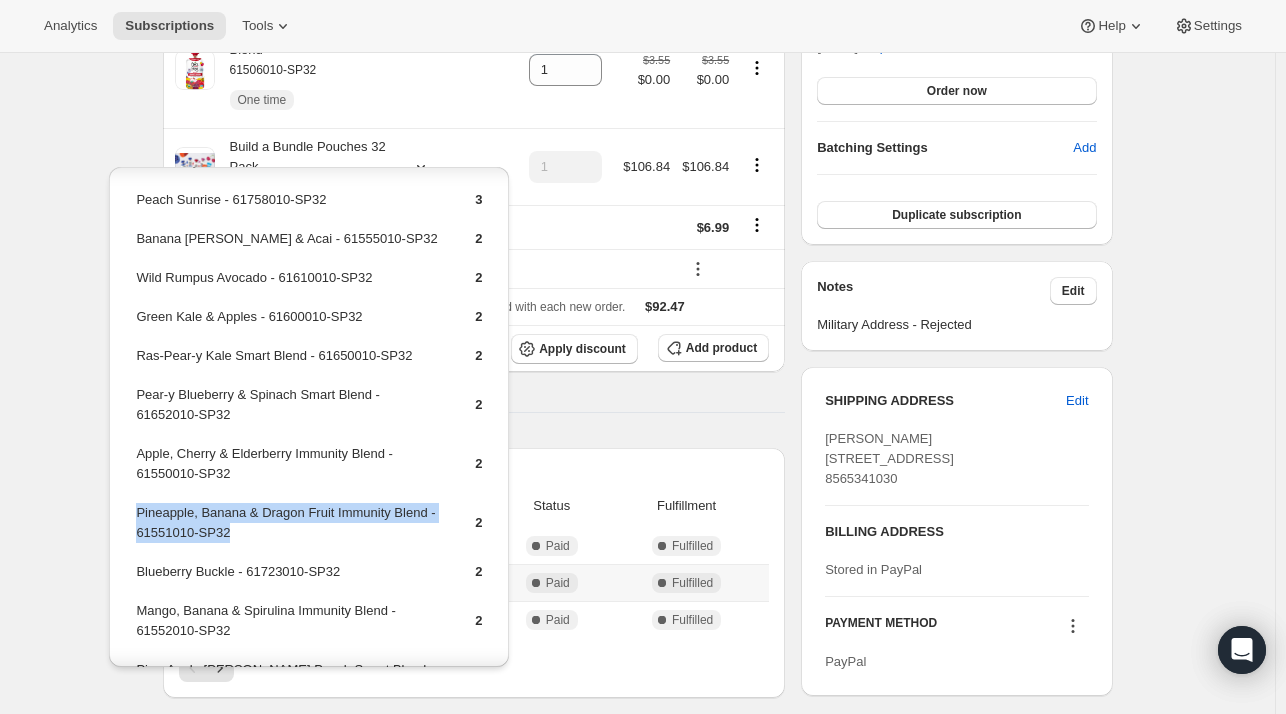 scroll, scrollTop: 588, scrollLeft: 0, axis: vertical 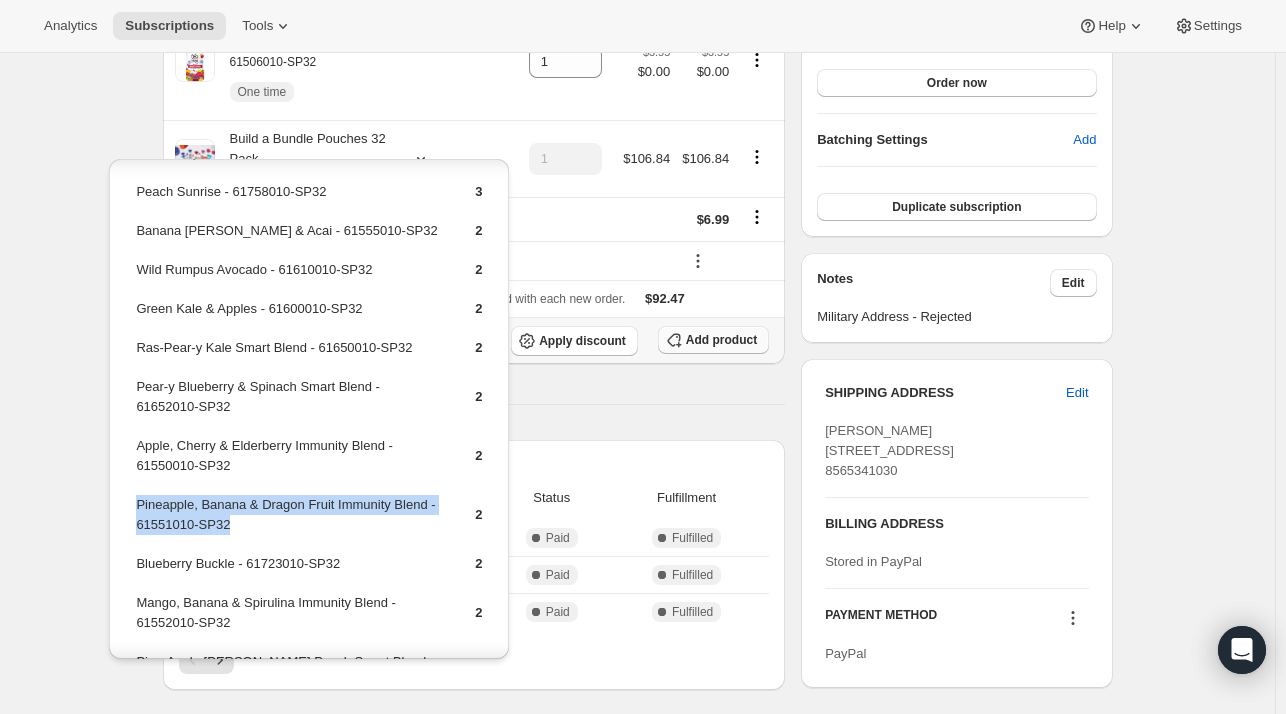 click on "Add product" at bounding box center (721, 340) 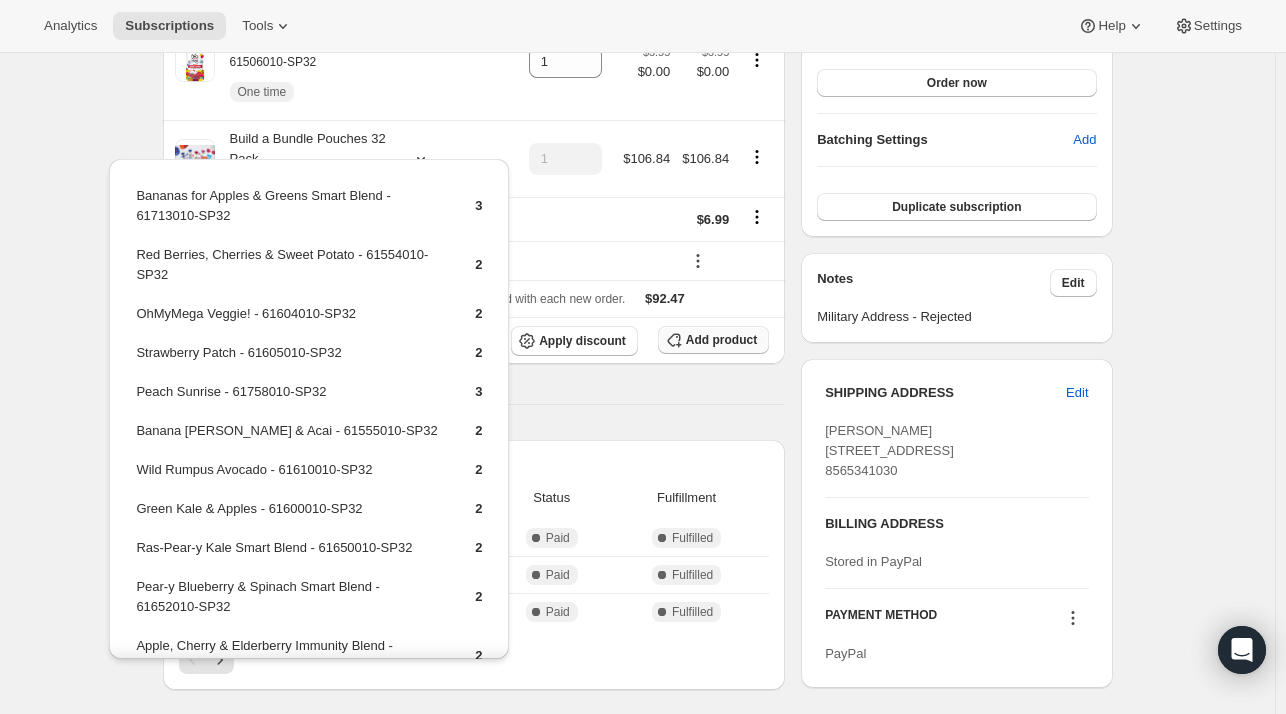 scroll, scrollTop: 588, scrollLeft: 0, axis: vertical 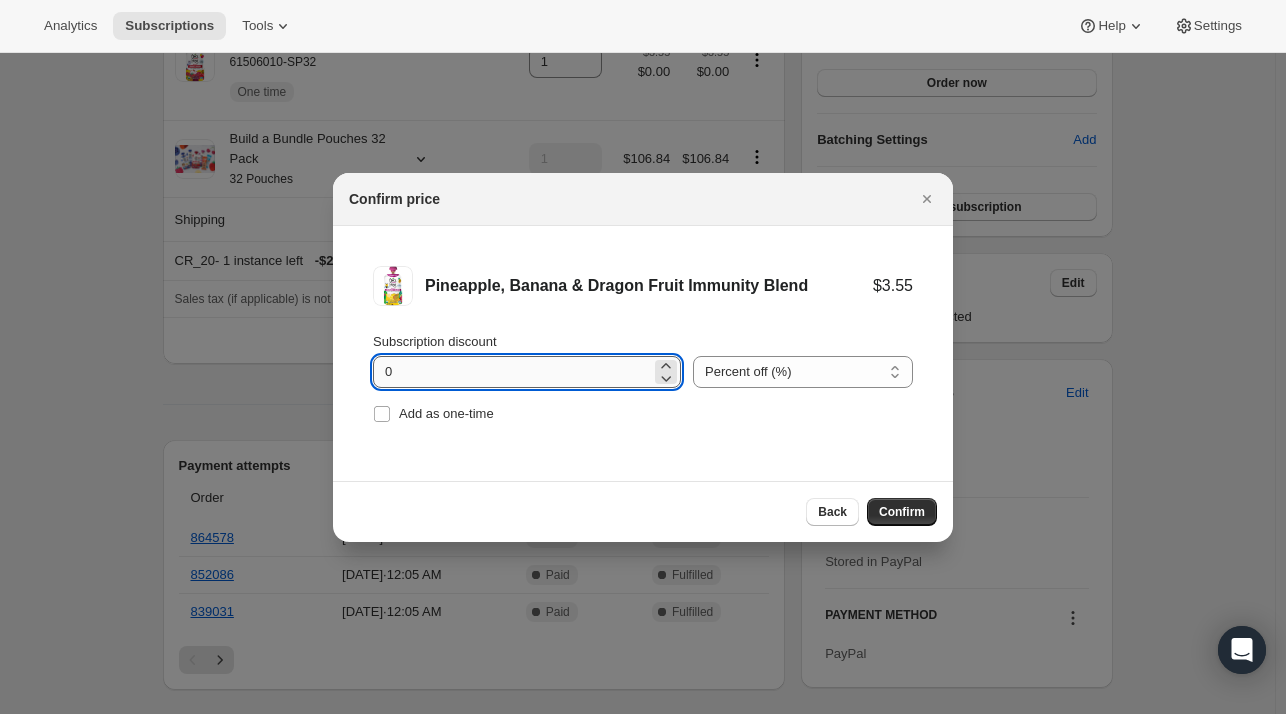 click on "0" at bounding box center (512, 372) 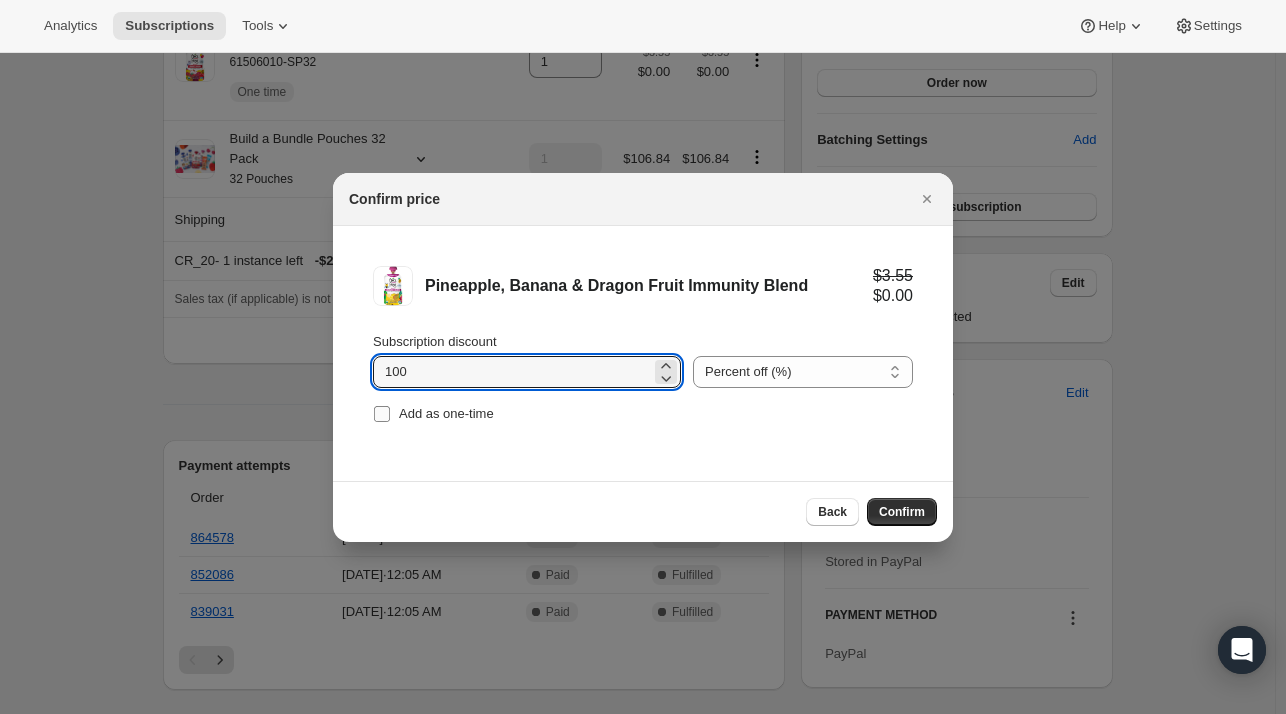 type on "100" 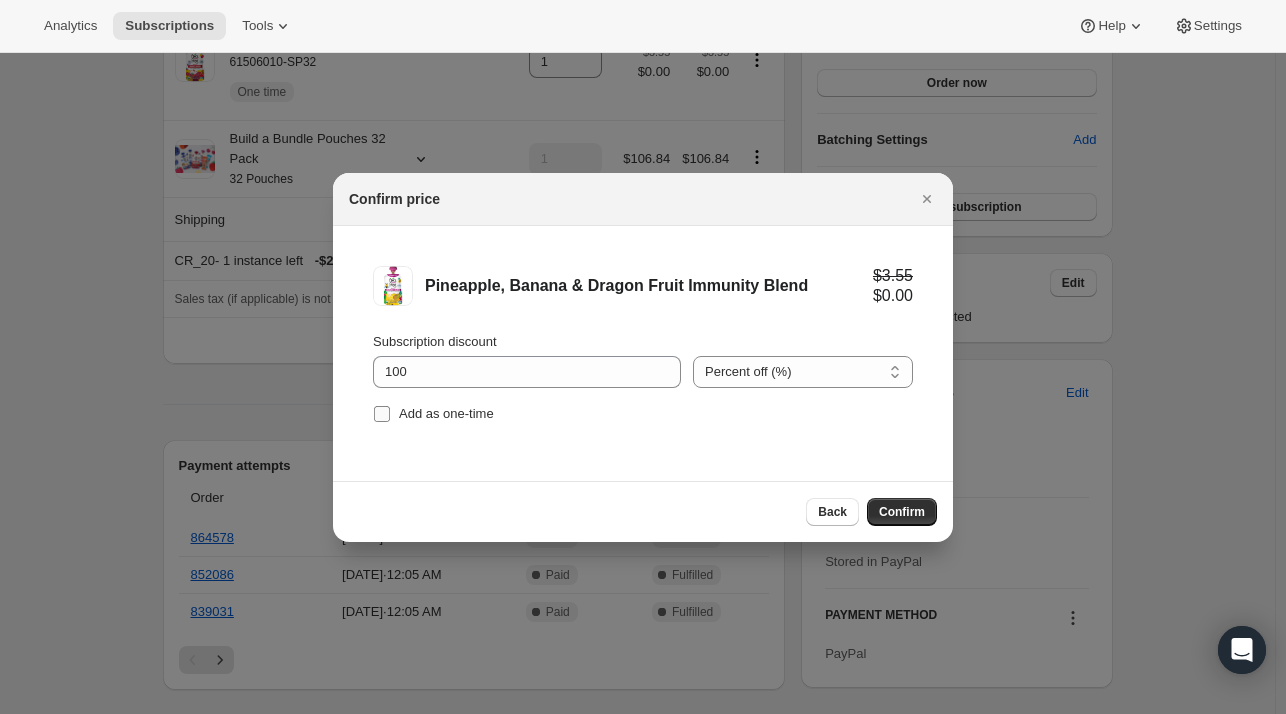 click on "Add as one-time" at bounding box center (433, 414) 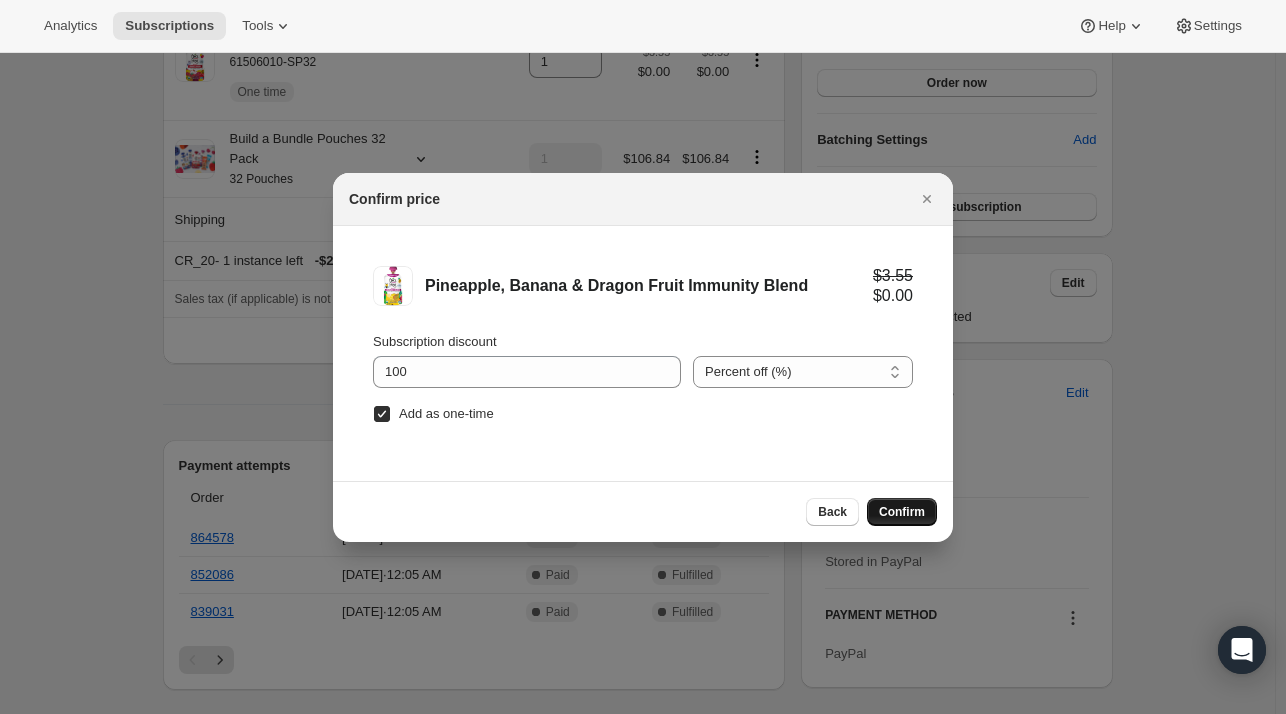 click on "Confirm" at bounding box center [902, 512] 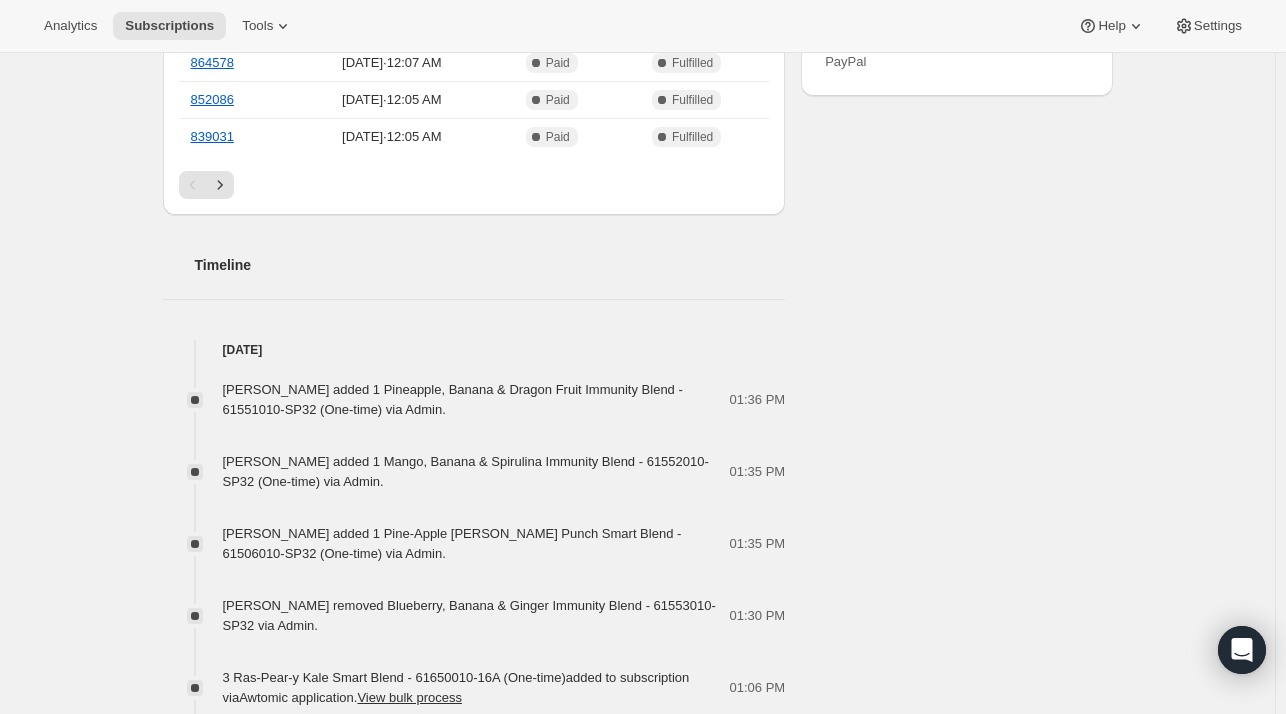 scroll, scrollTop: 1188, scrollLeft: 0, axis: vertical 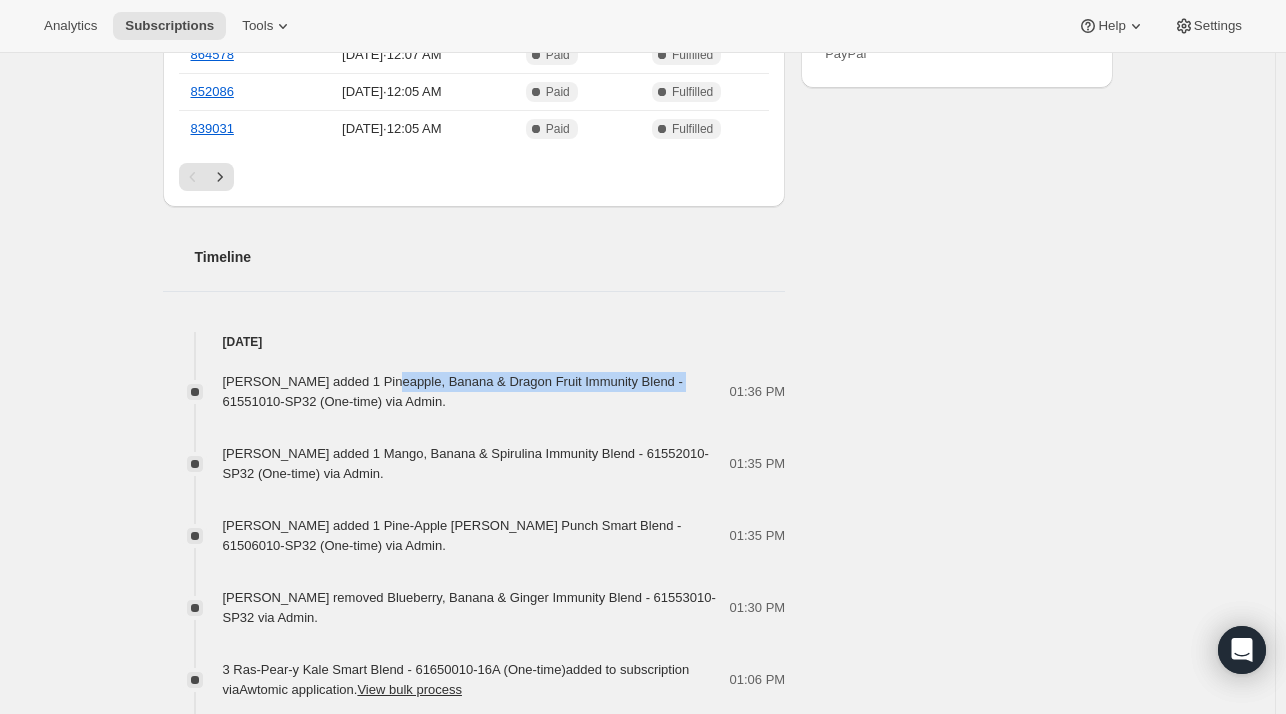 drag, startPoint x: 390, startPoint y: 325, endPoint x: 674, endPoint y: 328, distance: 284.01584 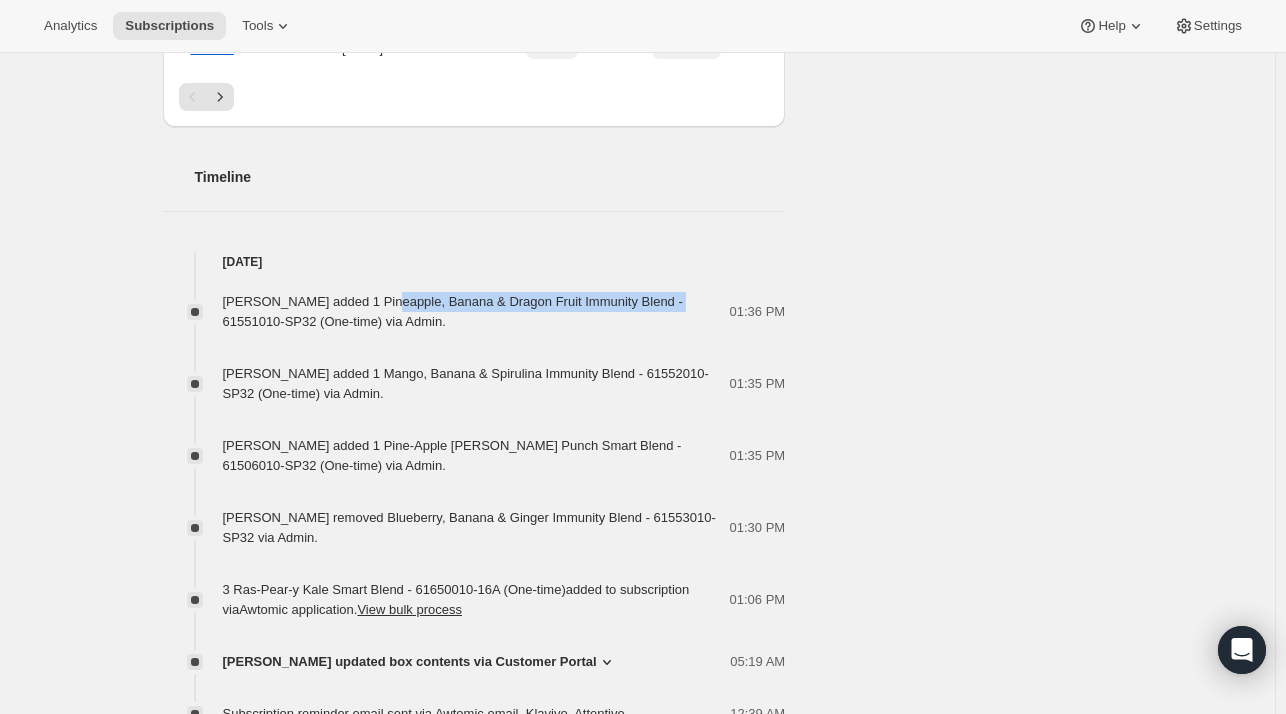 scroll, scrollTop: 1288, scrollLeft: 0, axis: vertical 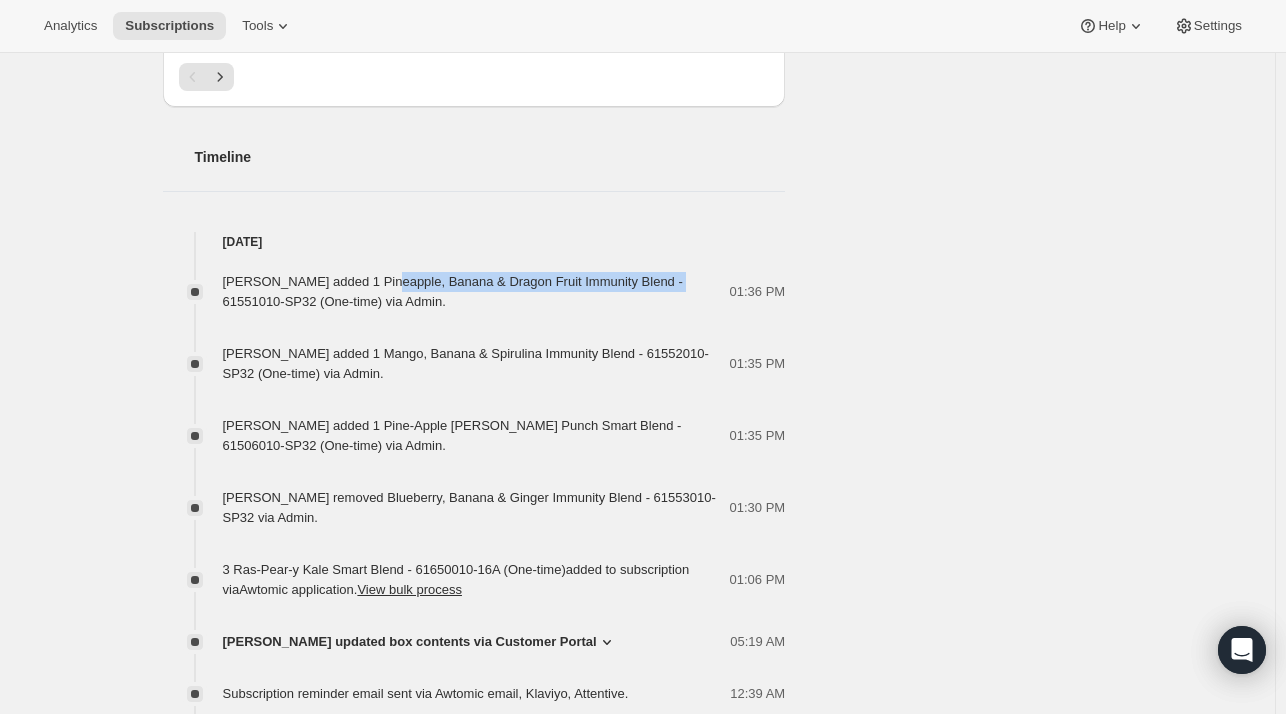 copy on "Pineapple, Banana & Dragon Fruit Immunity Blend" 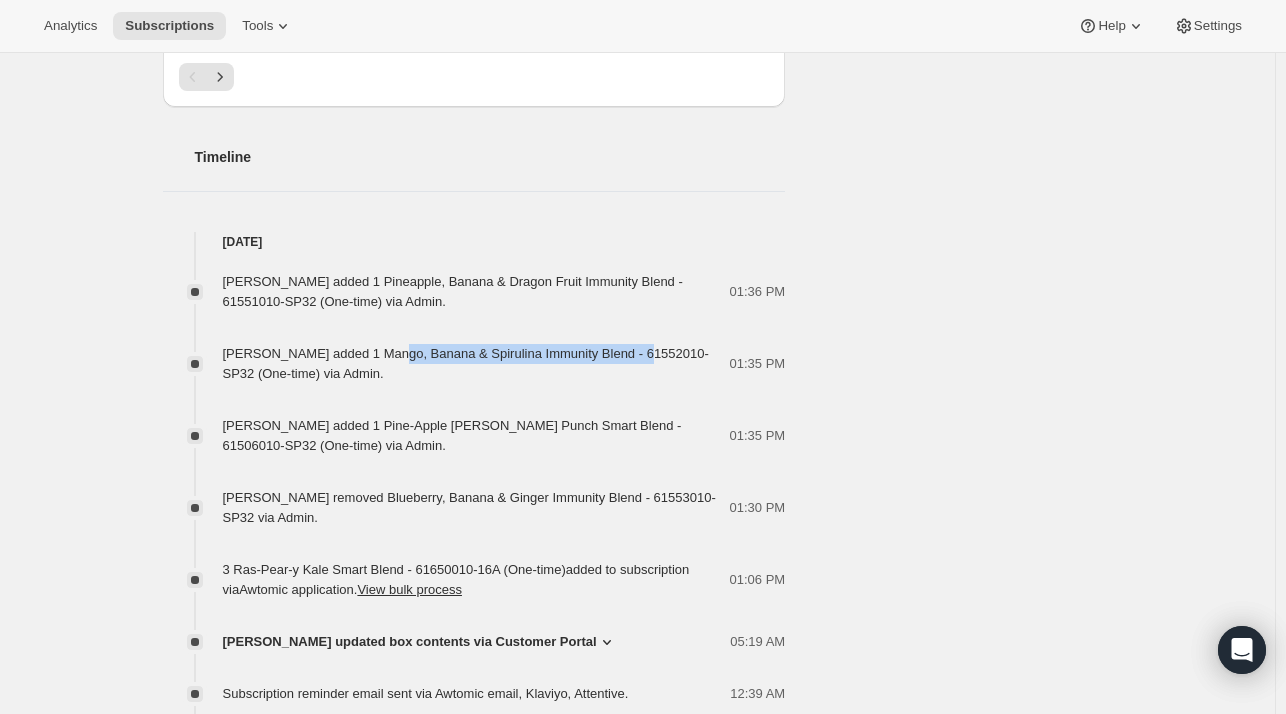 drag, startPoint x: 388, startPoint y: 299, endPoint x: 644, endPoint y: 304, distance: 256.04883 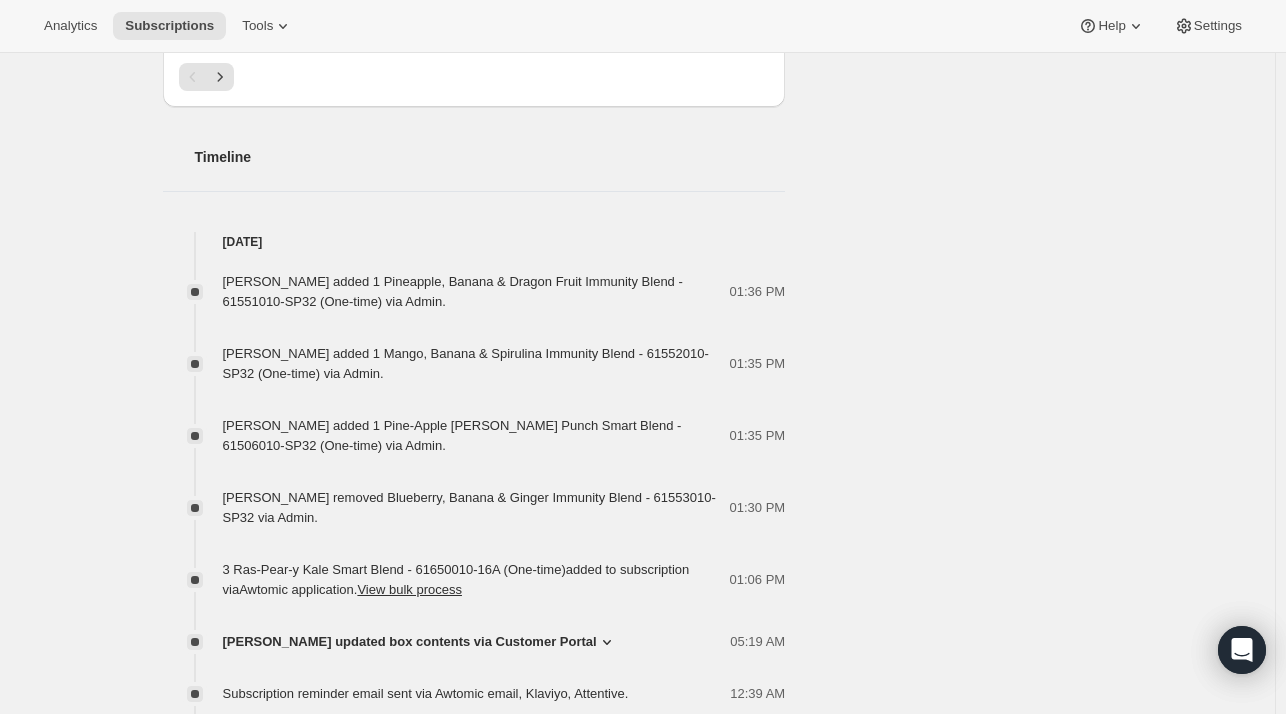 drag, startPoint x: 640, startPoint y: 306, endPoint x: 484, endPoint y: 298, distance: 156.20499 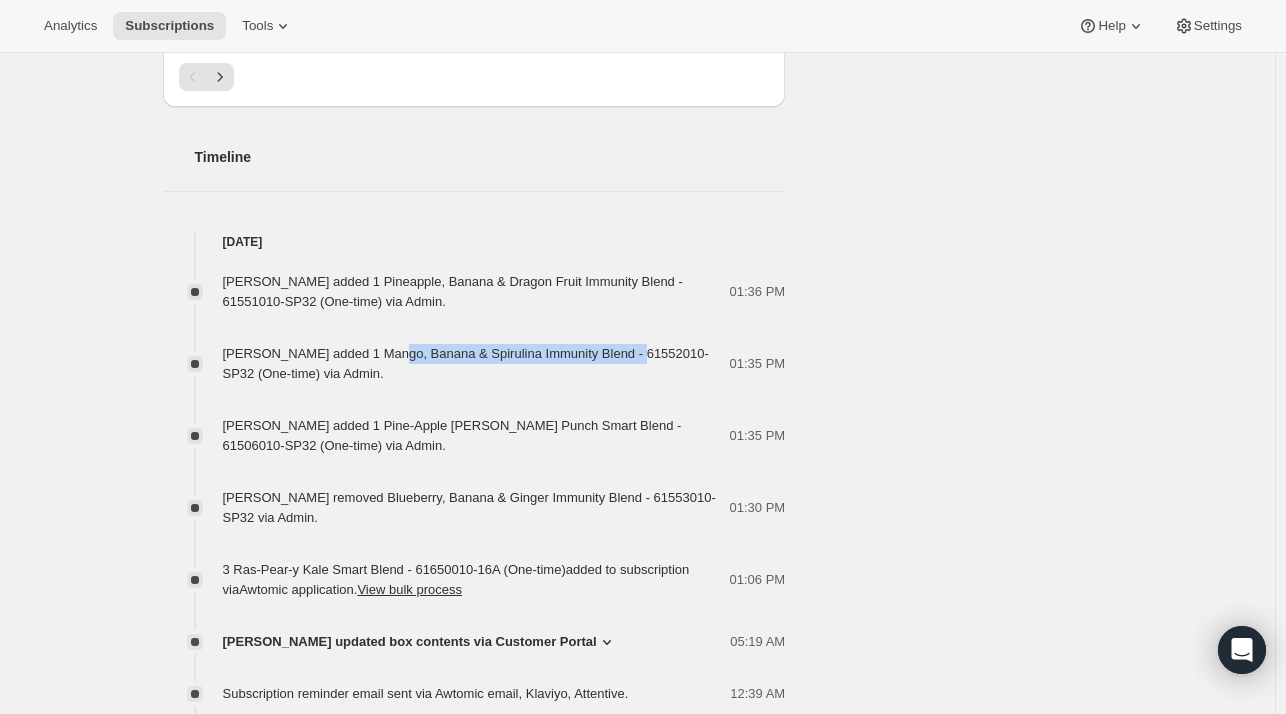 drag, startPoint x: 391, startPoint y: 300, endPoint x: 637, endPoint y: 299, distance: 246.00203 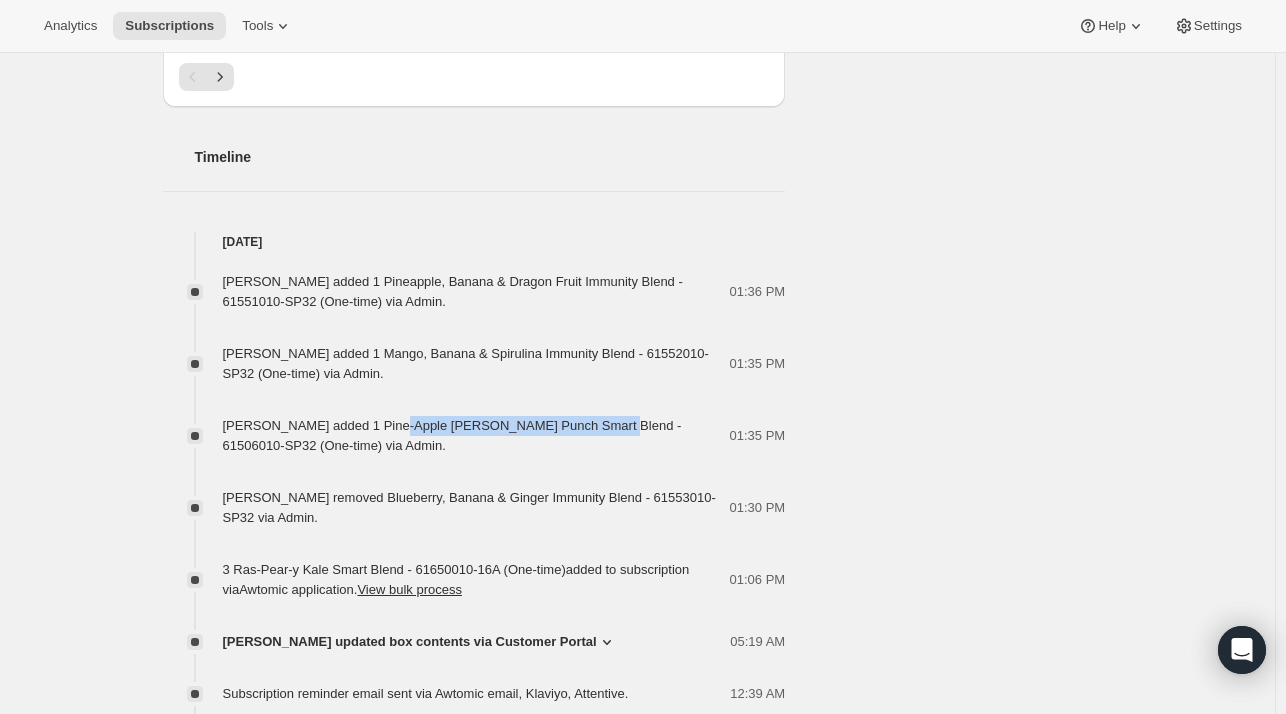 drag, startPoint x: 392, startPoint y: 374, endPoint x: 597, endPoint y: 365, distance: 205.19746 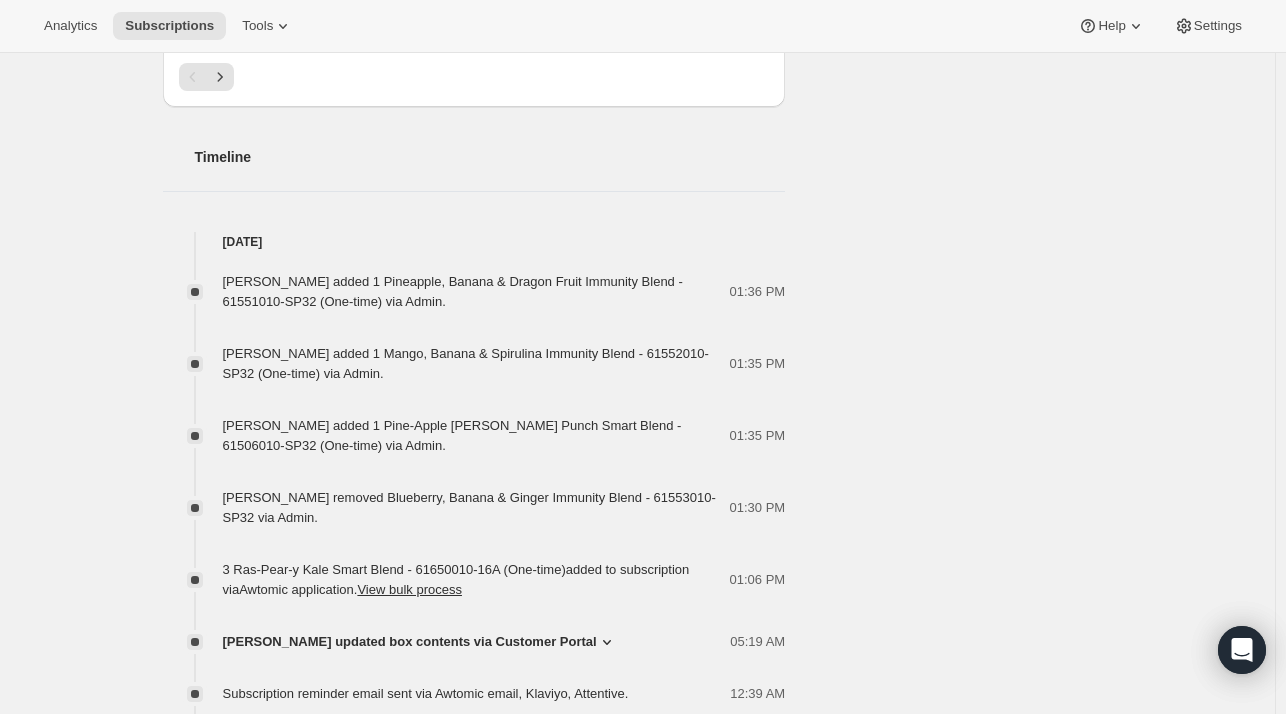 drag, startPoint x: 594, startPoint y: 365, endPoint x: 448, endPoint y: 405, distance: 151.38031 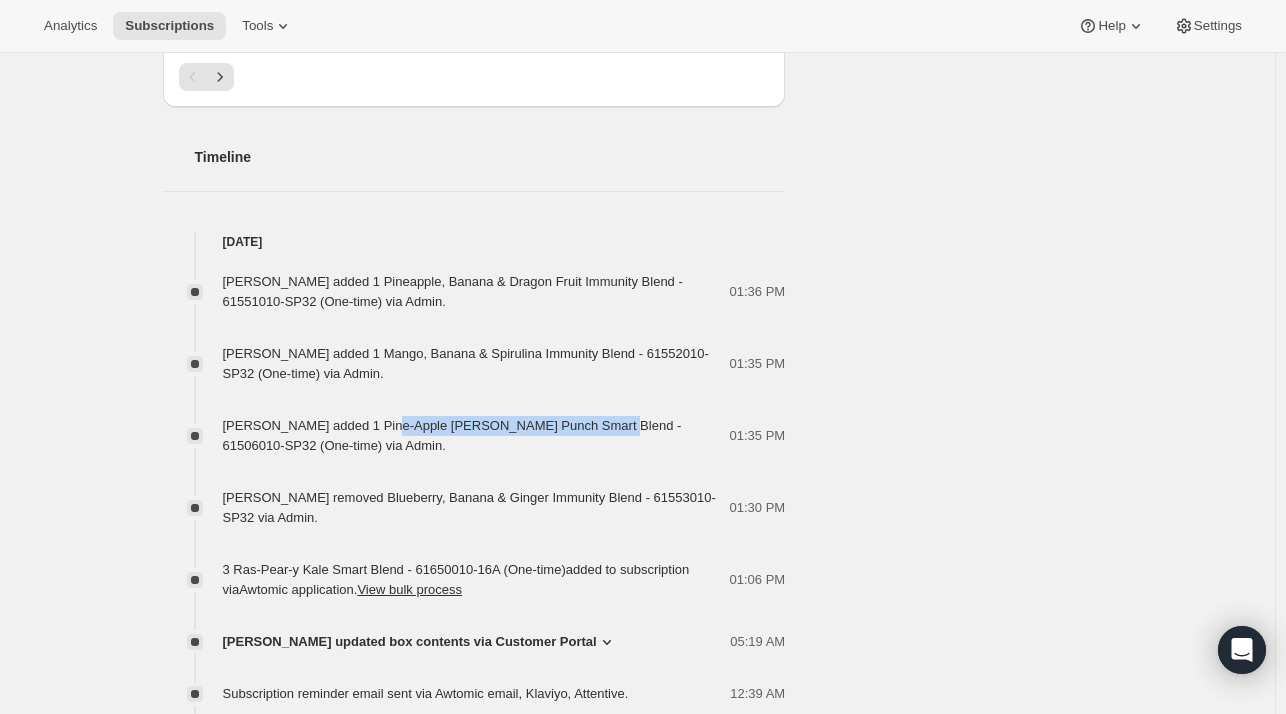 drag, startPoint x: 388, startPoint y: 365, endPoint x: 578, endPoint y: 356, distance: 190.21304 